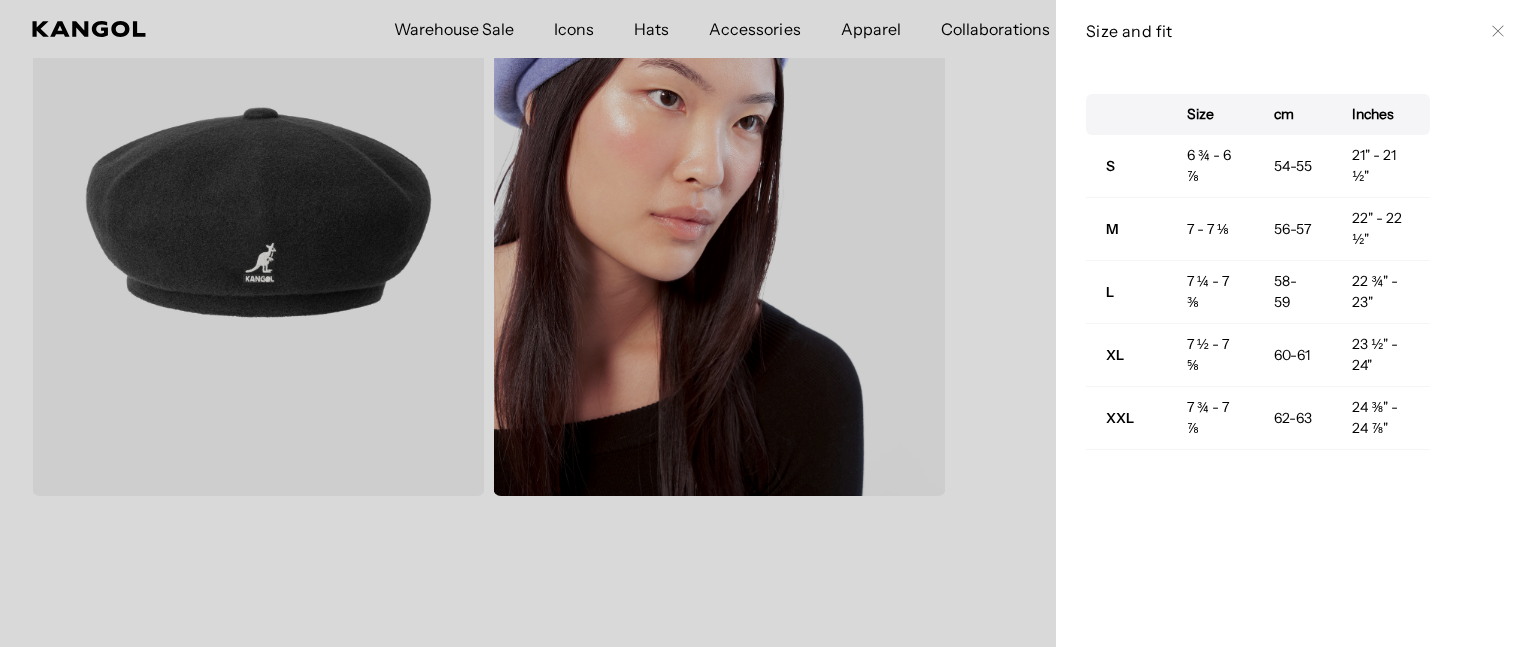 scroll, scrollTop: 0, scrollLeft: 0, axis: both 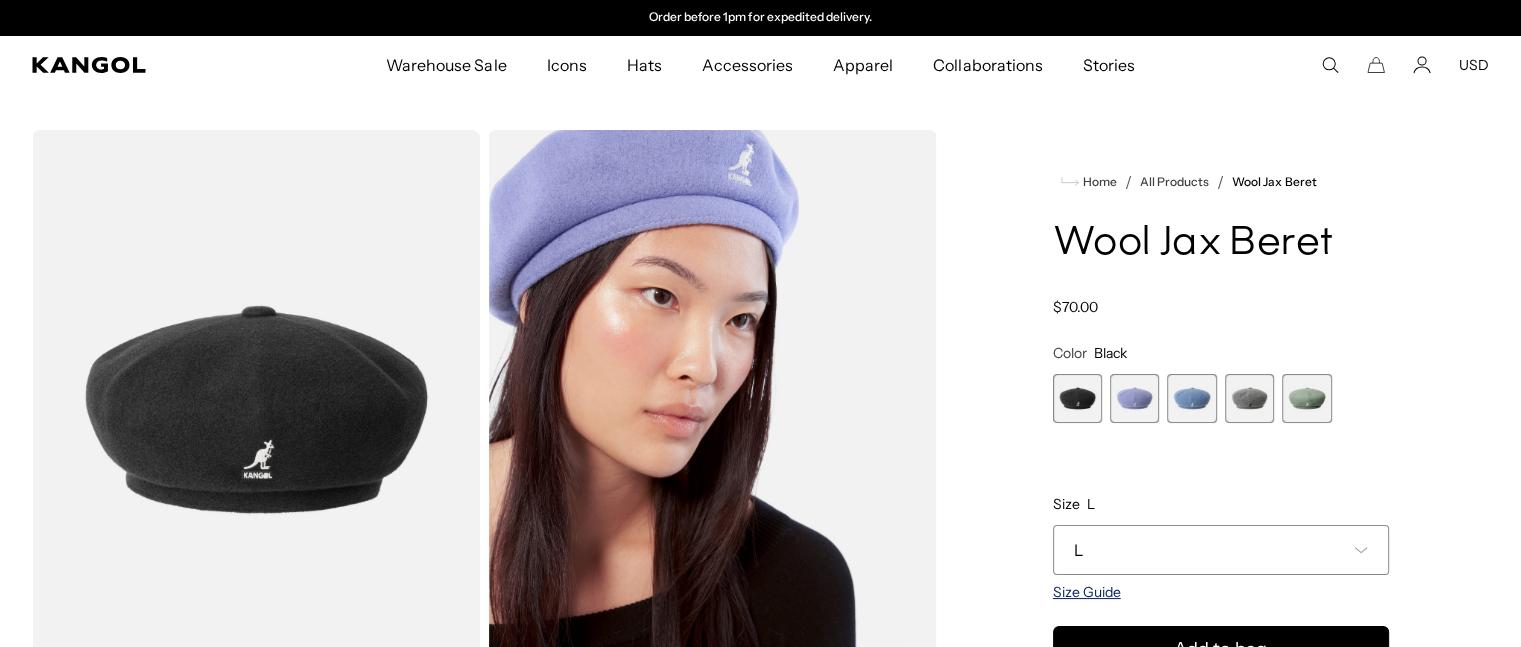 click on "Size Guide" at bounding box center [1087, 592] 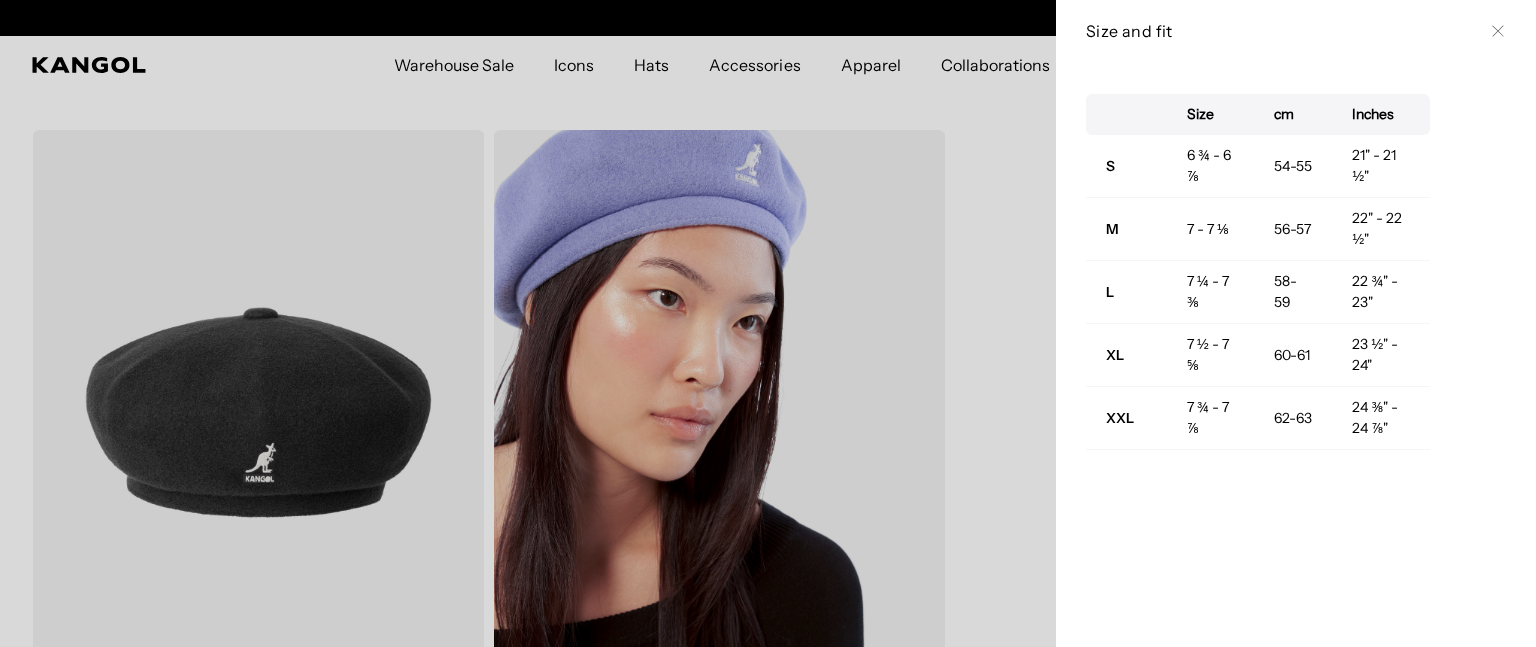 scroll, scrollTop: 0, scrollLeft: 412, axis: horizontal 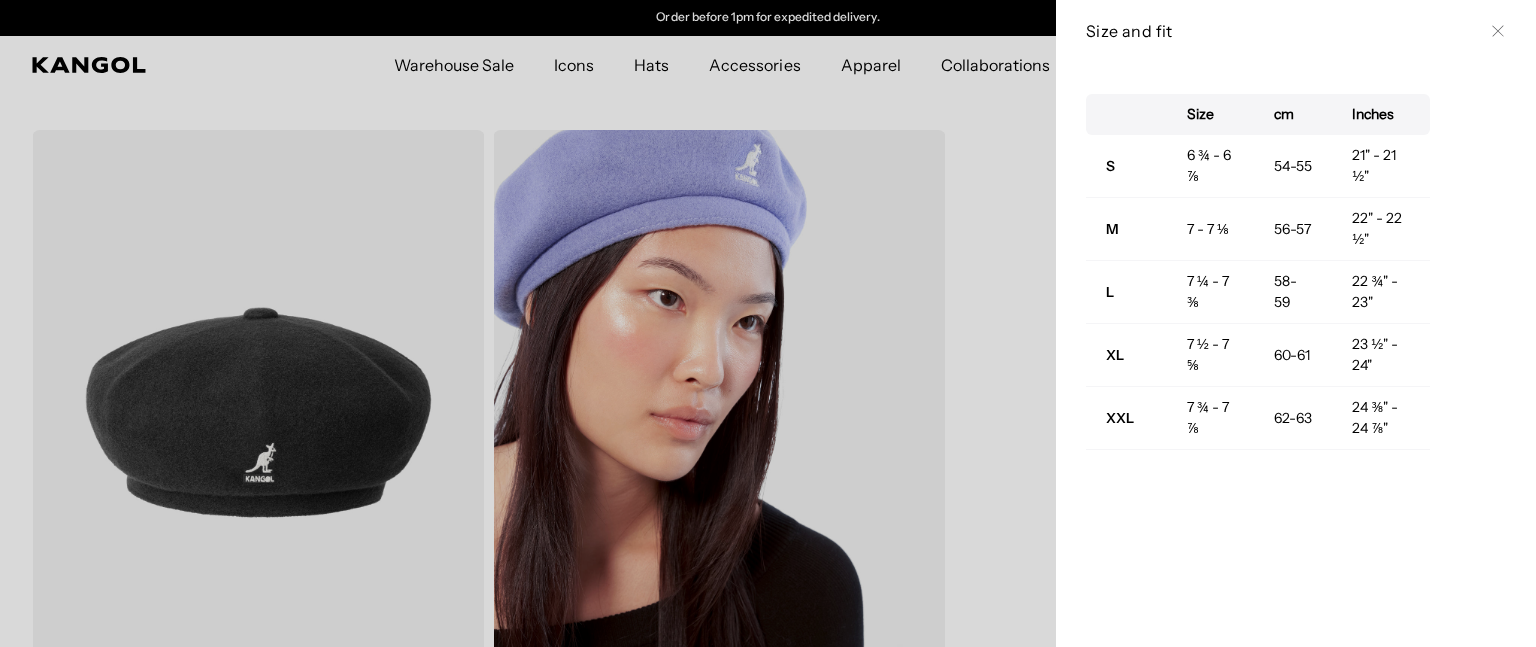 click on "L" at bounding box center [1126, 292] 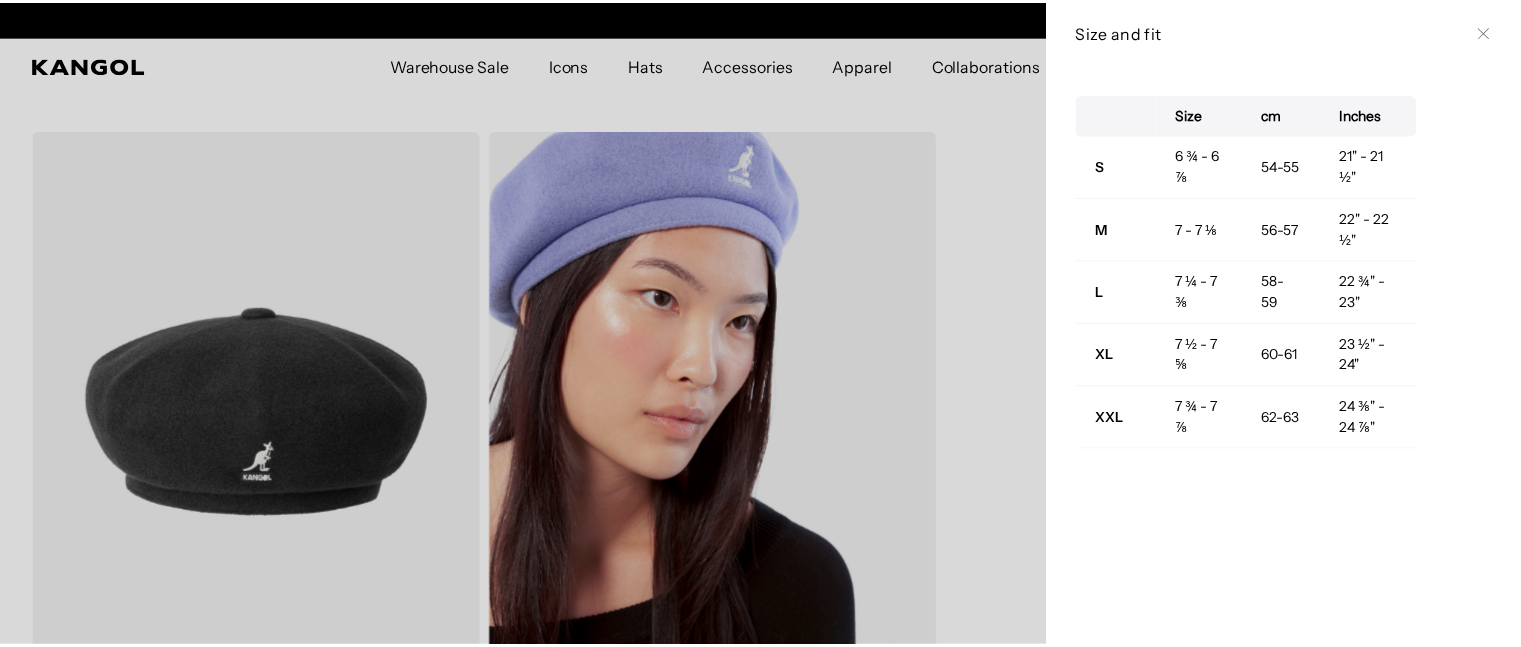 scroll, scrollTop: 0, scrollLeft: 0, axis: both 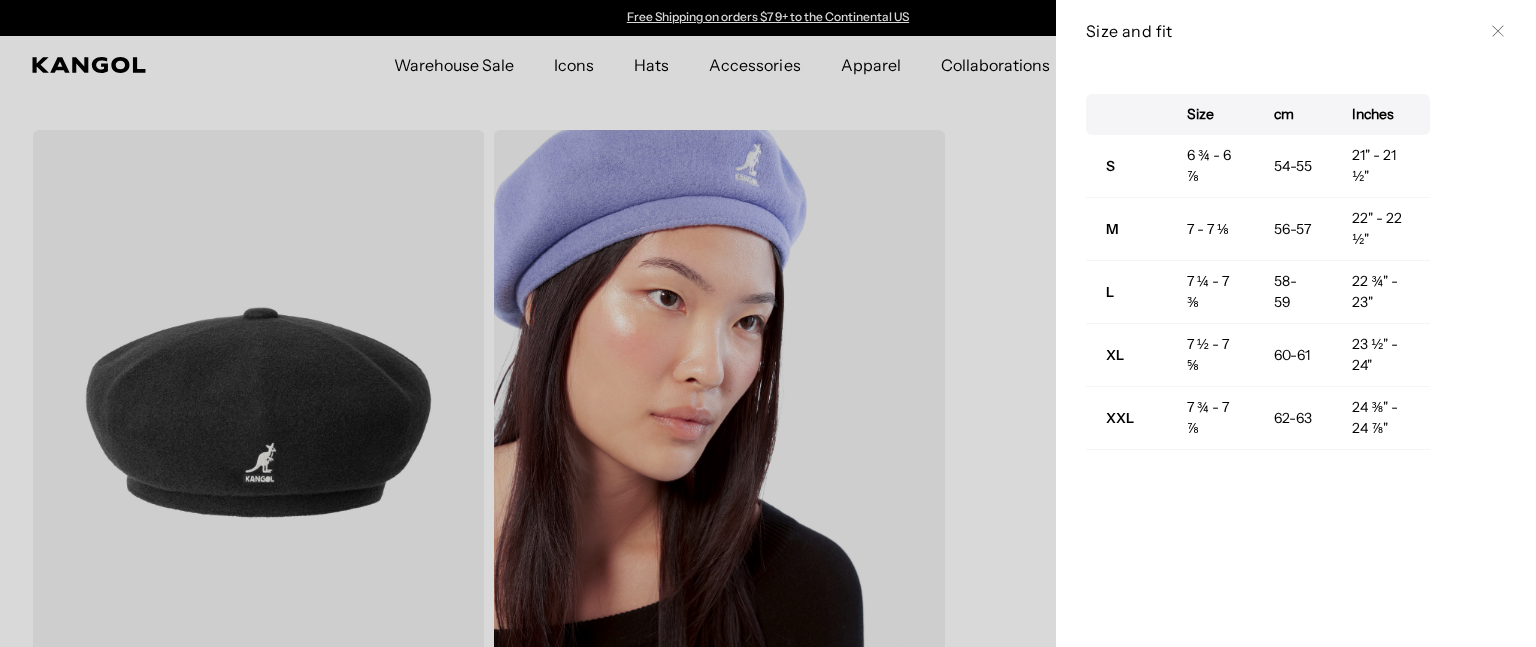 click 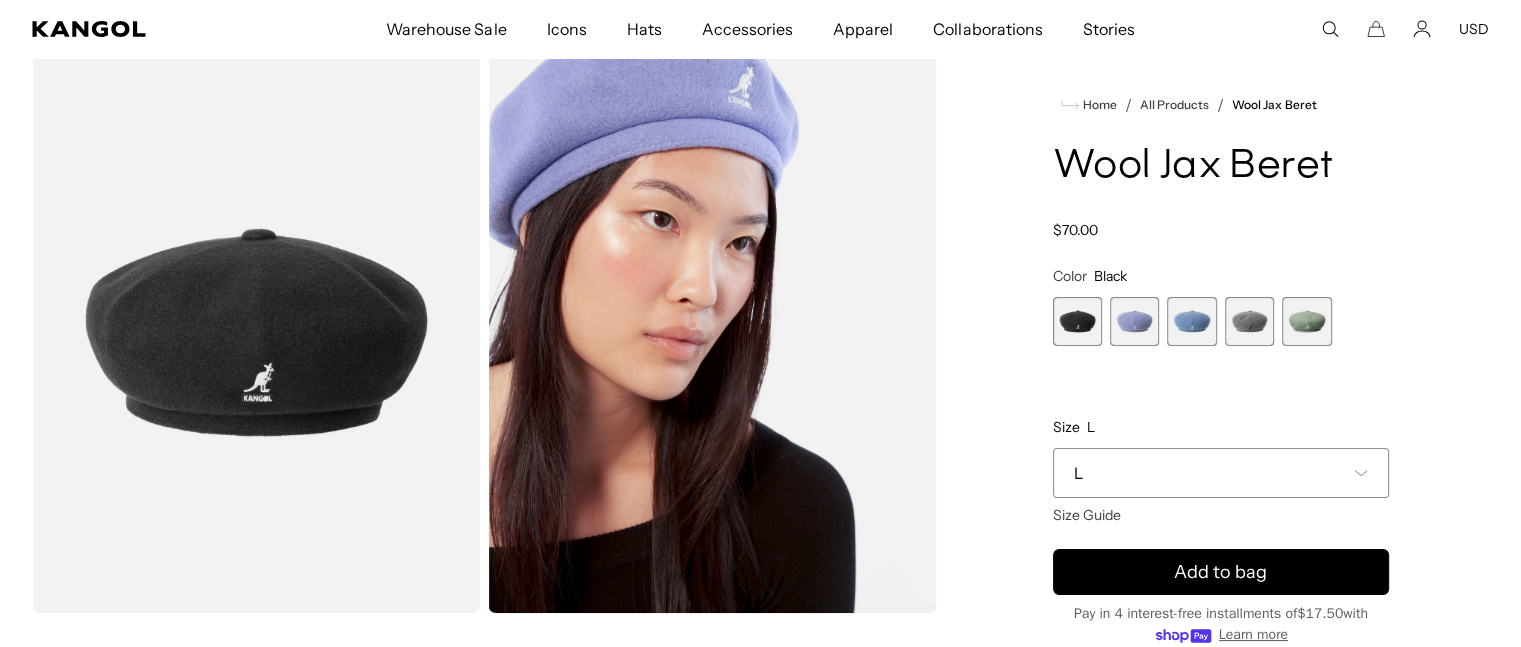 scroll, scrollTop: 200, scrollLeft: 0, axis: vertical 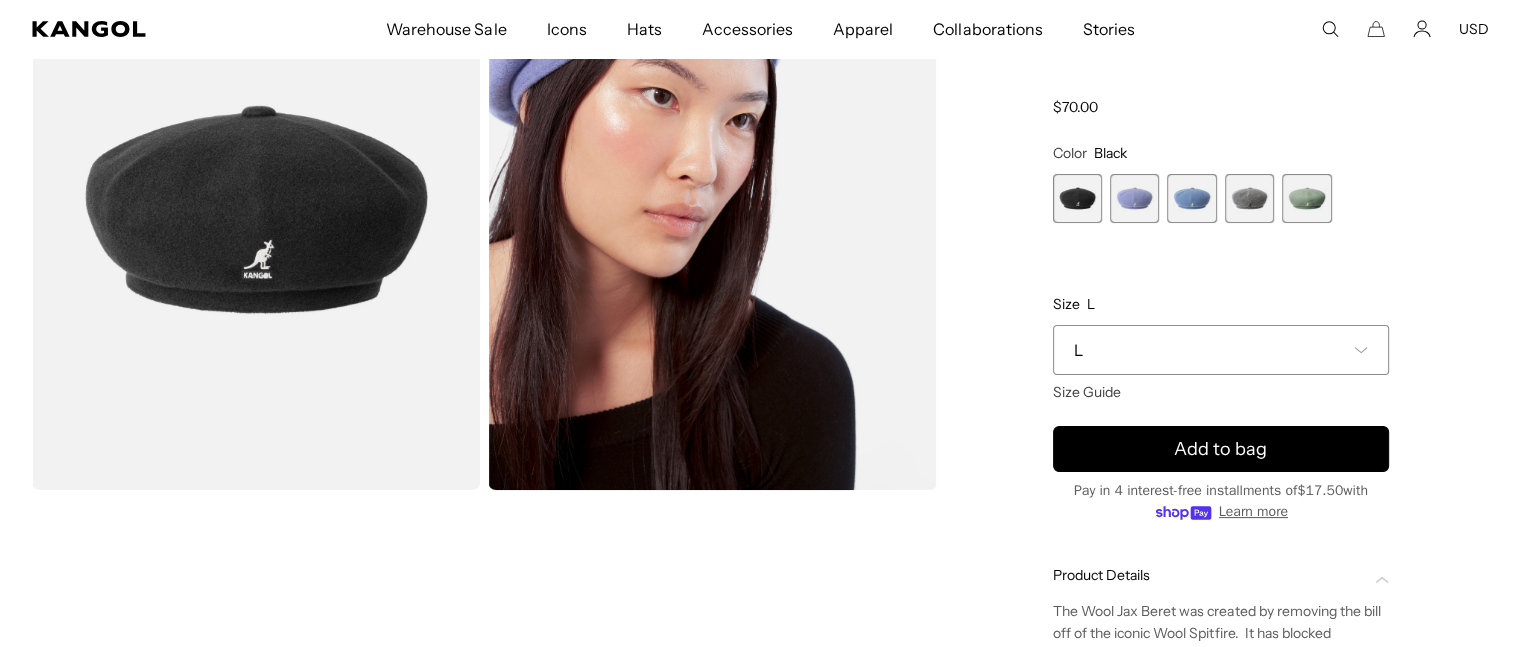 click at bounding box center (1077, 198) 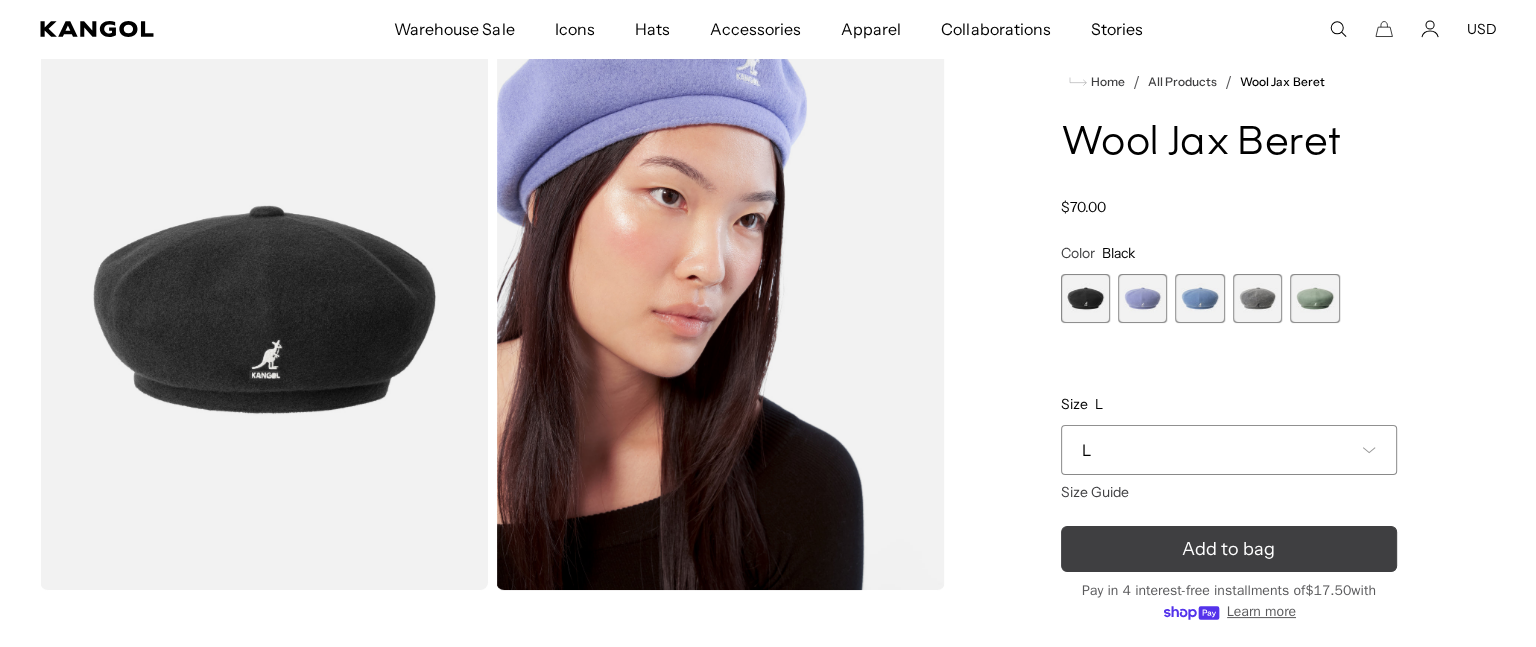 scroll, scrollTop: 0, scrollLeft: 0, axis: both 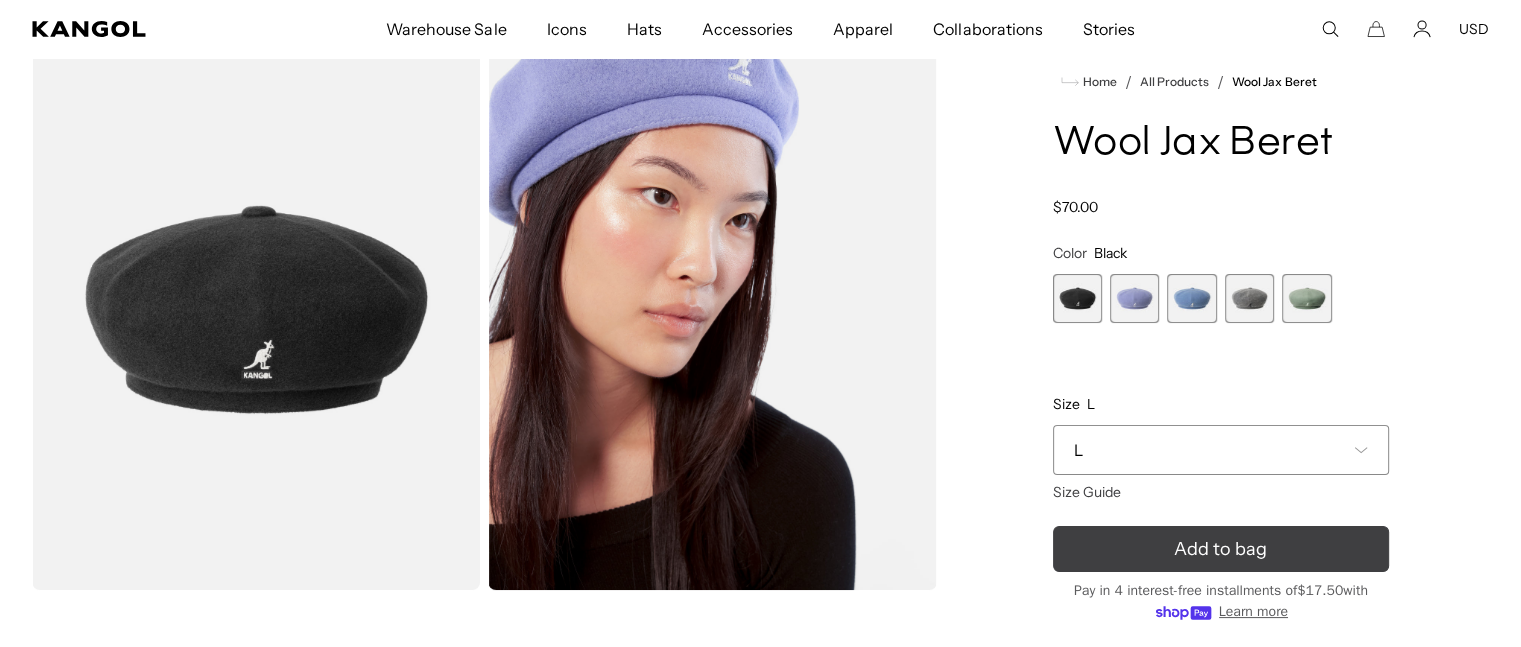 click 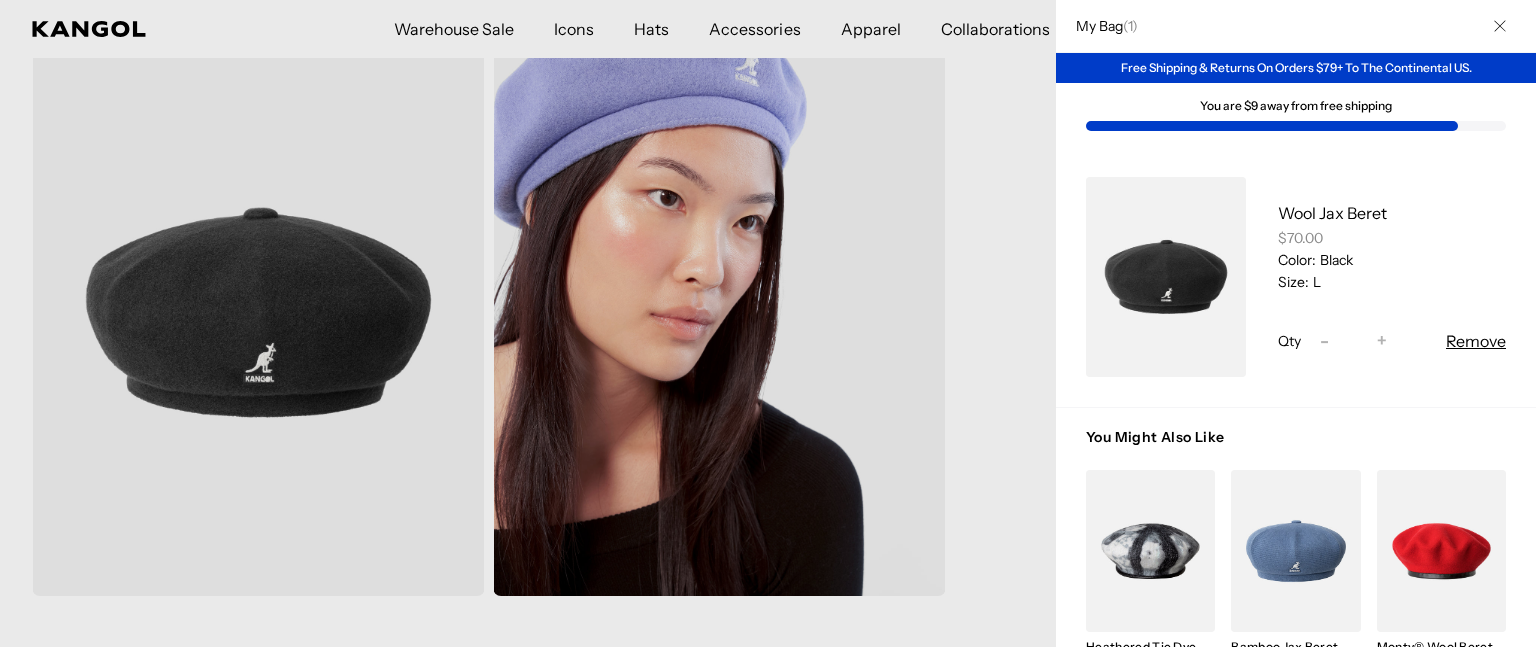 scroll, scrollTop: 0, scrollLeft: 412, axis: horizontal 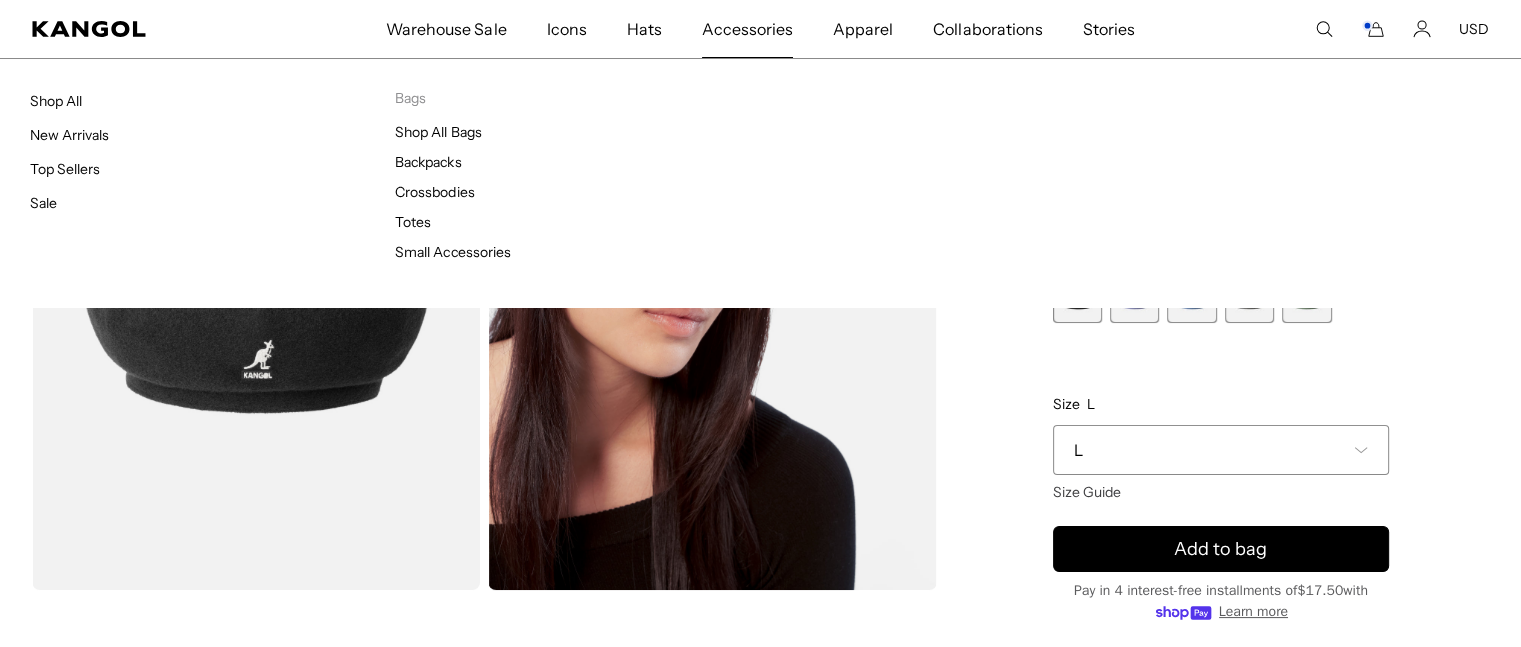 click on "Accessories" at bounding box center (747, 29) 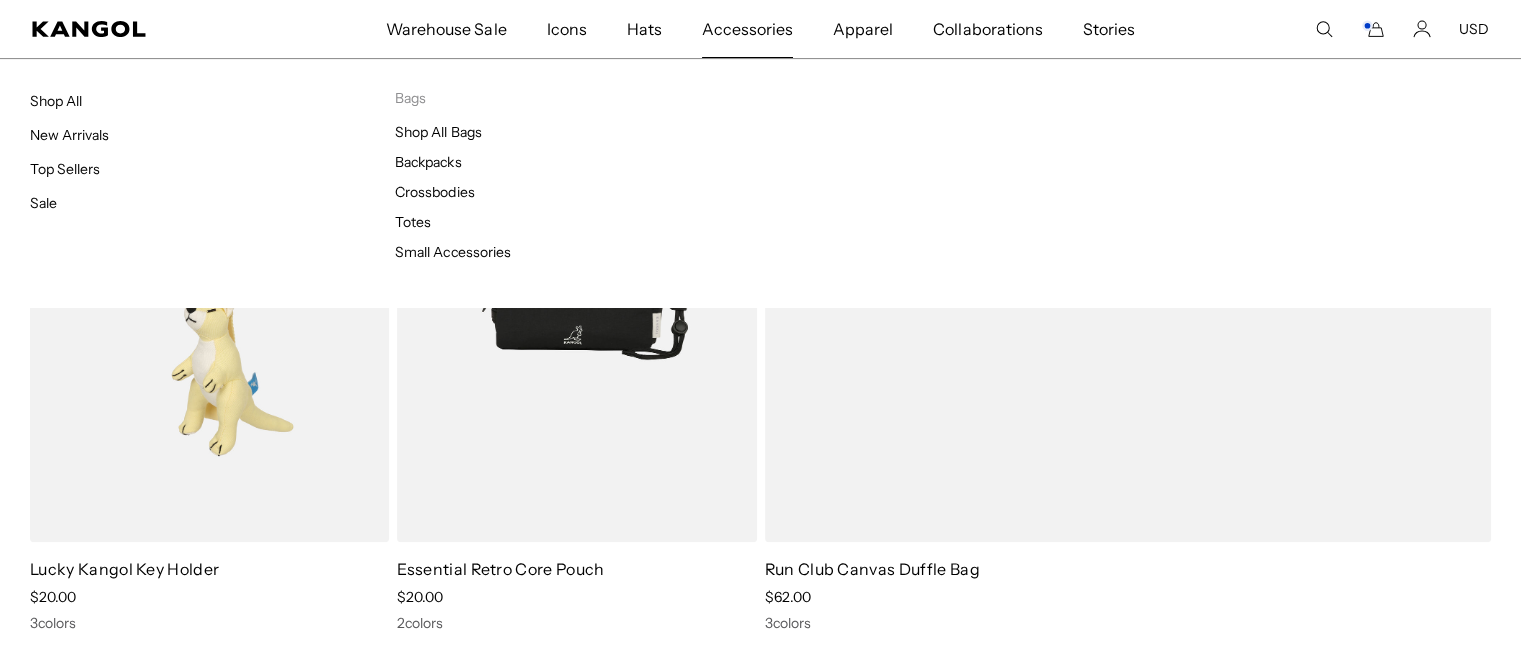 scroll, scrollTop: 370, scrollLeft: 0, axis: vertical 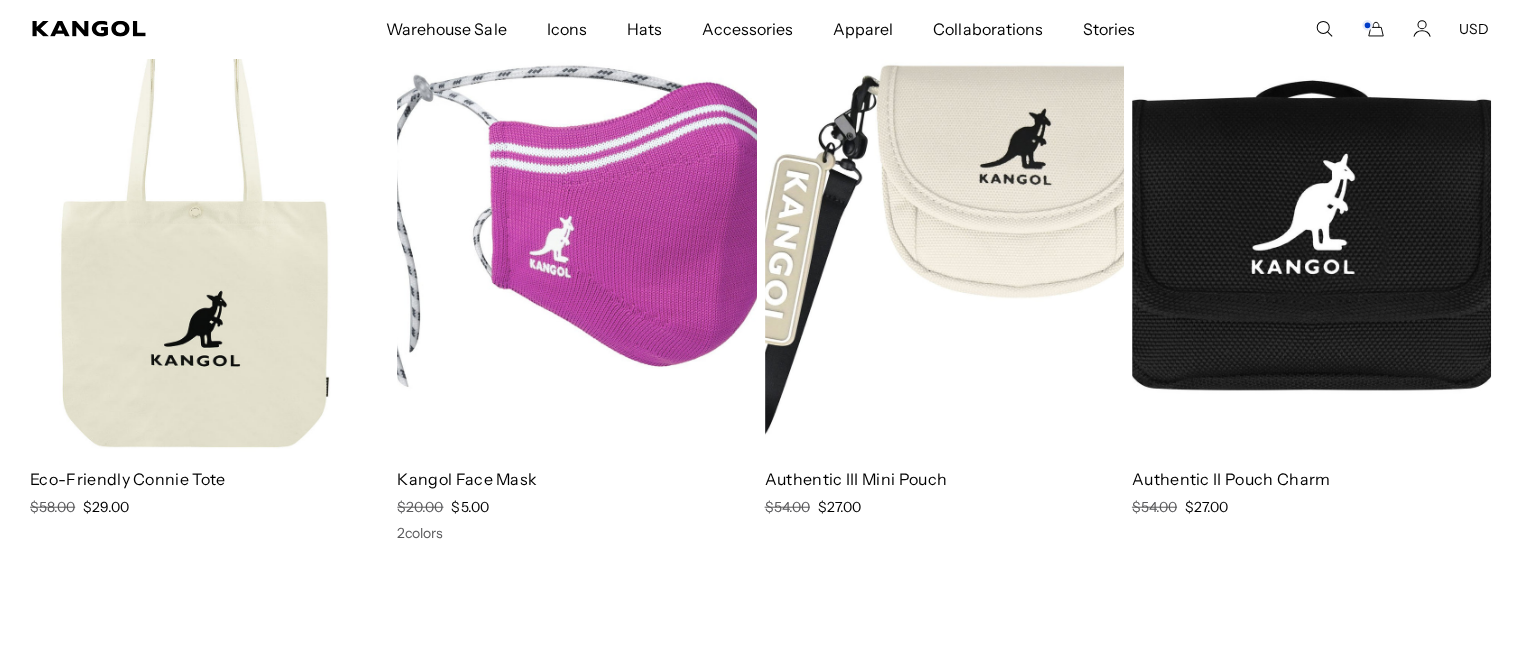 click at bounding box center (576, 226) 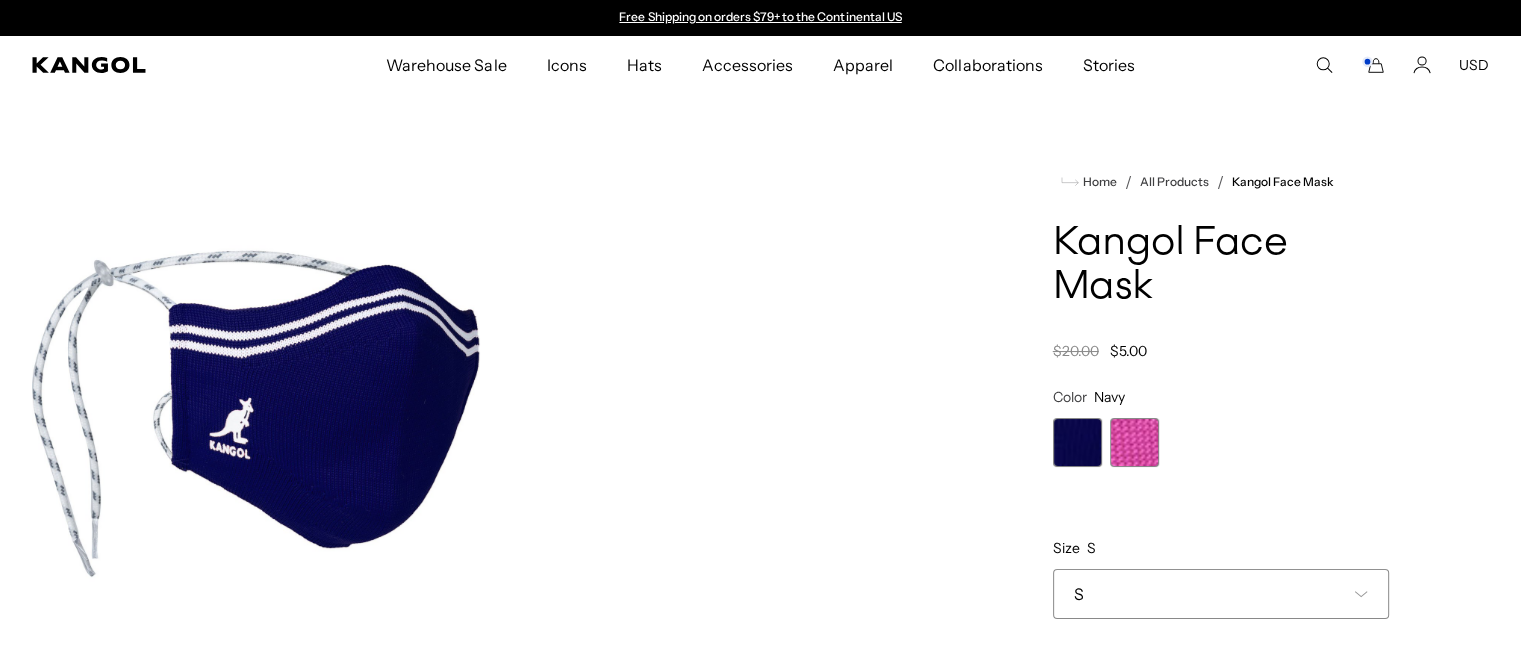 scroll, scrollTop: 0, scrollLeft: 0, axis: both 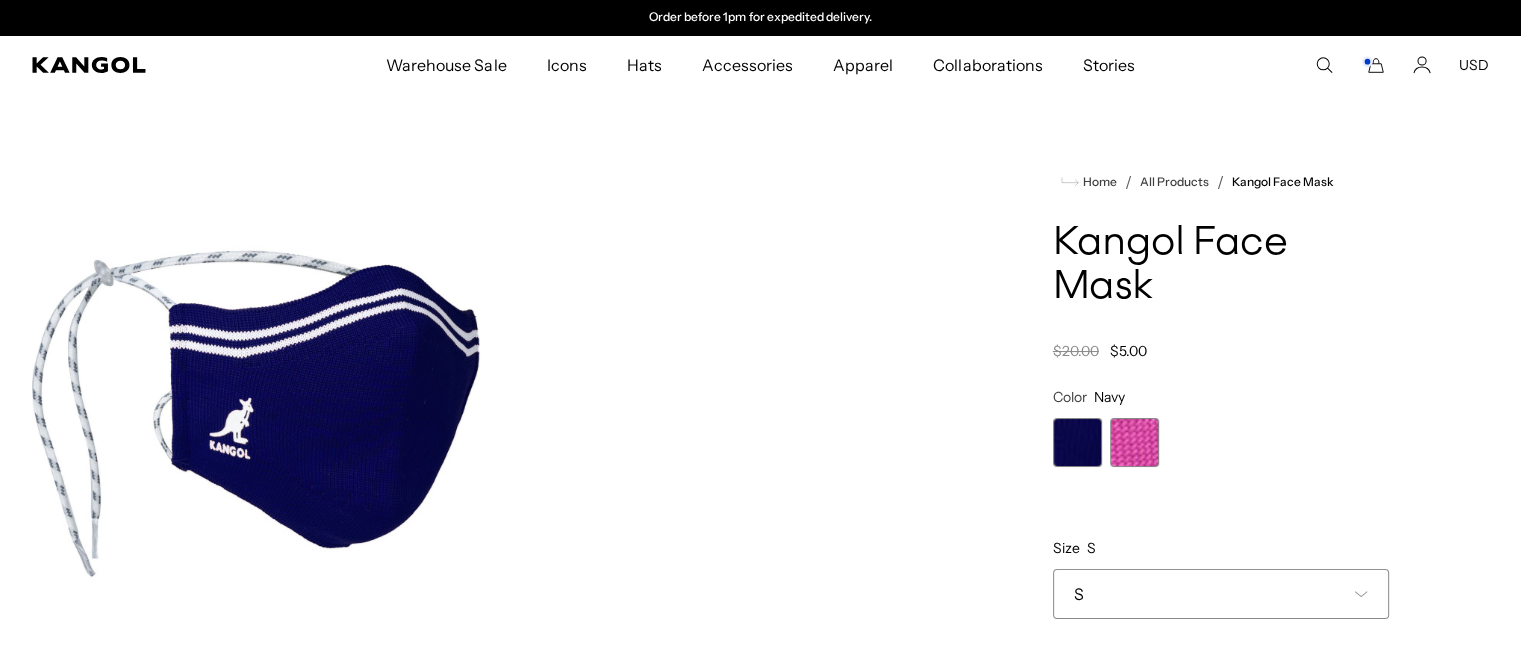 click at bounding box center [1134, 442] 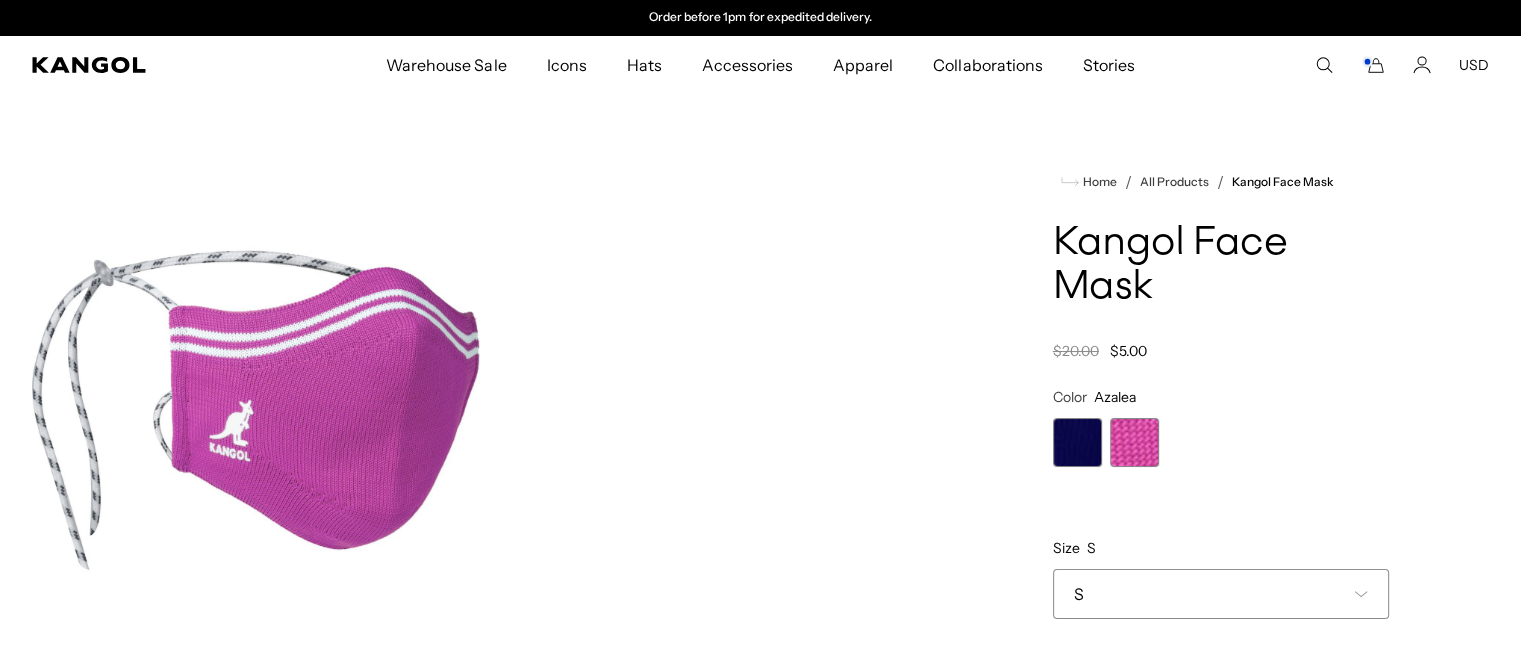 click at bounding box center [1077, 442] 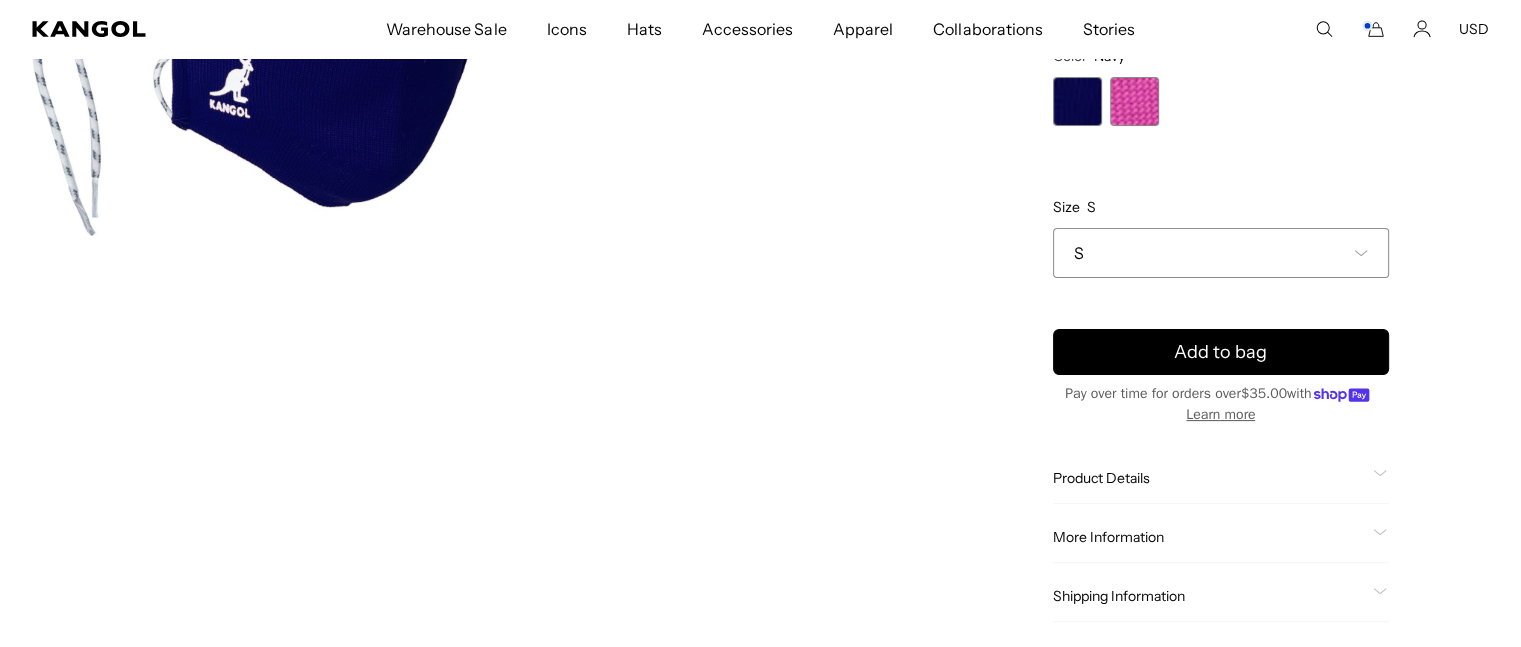scroll, scrollTop: 400, scrollLeft: 0, axis: vertical 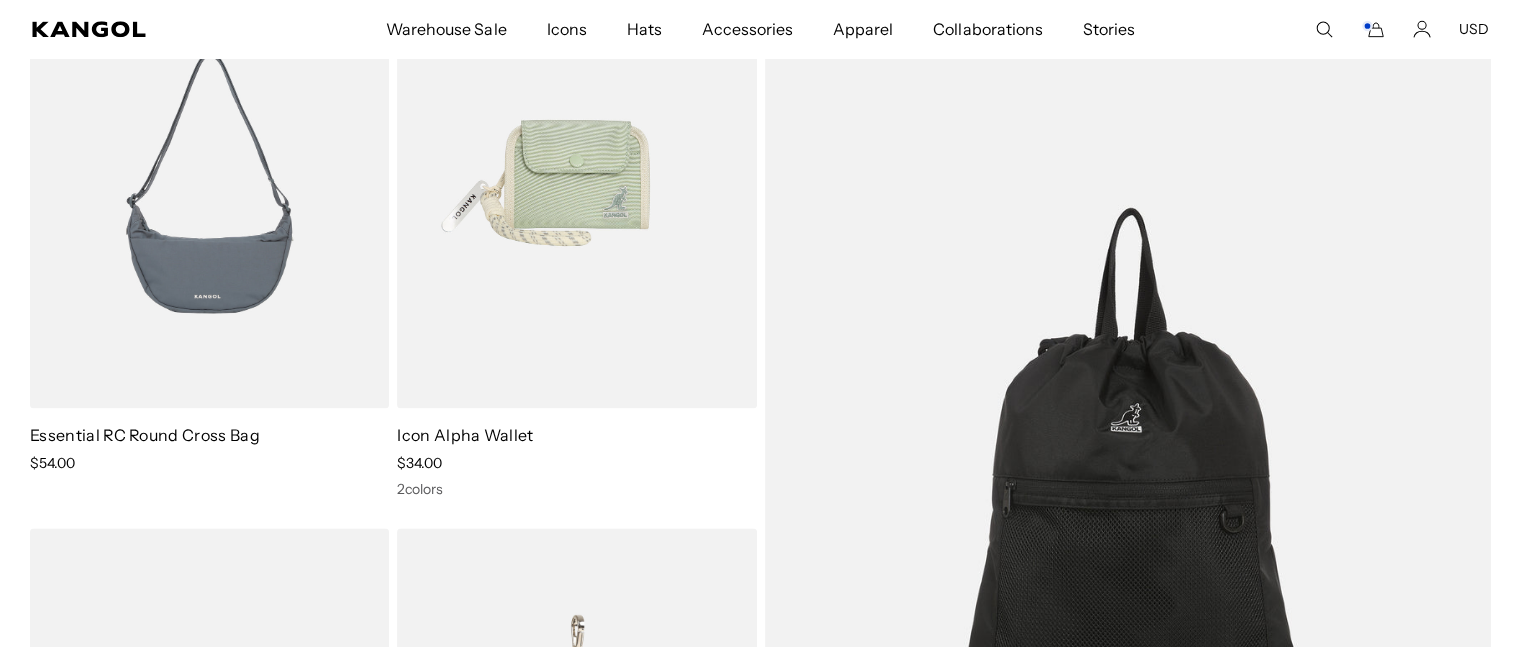 click at bounding box center [209, 182] 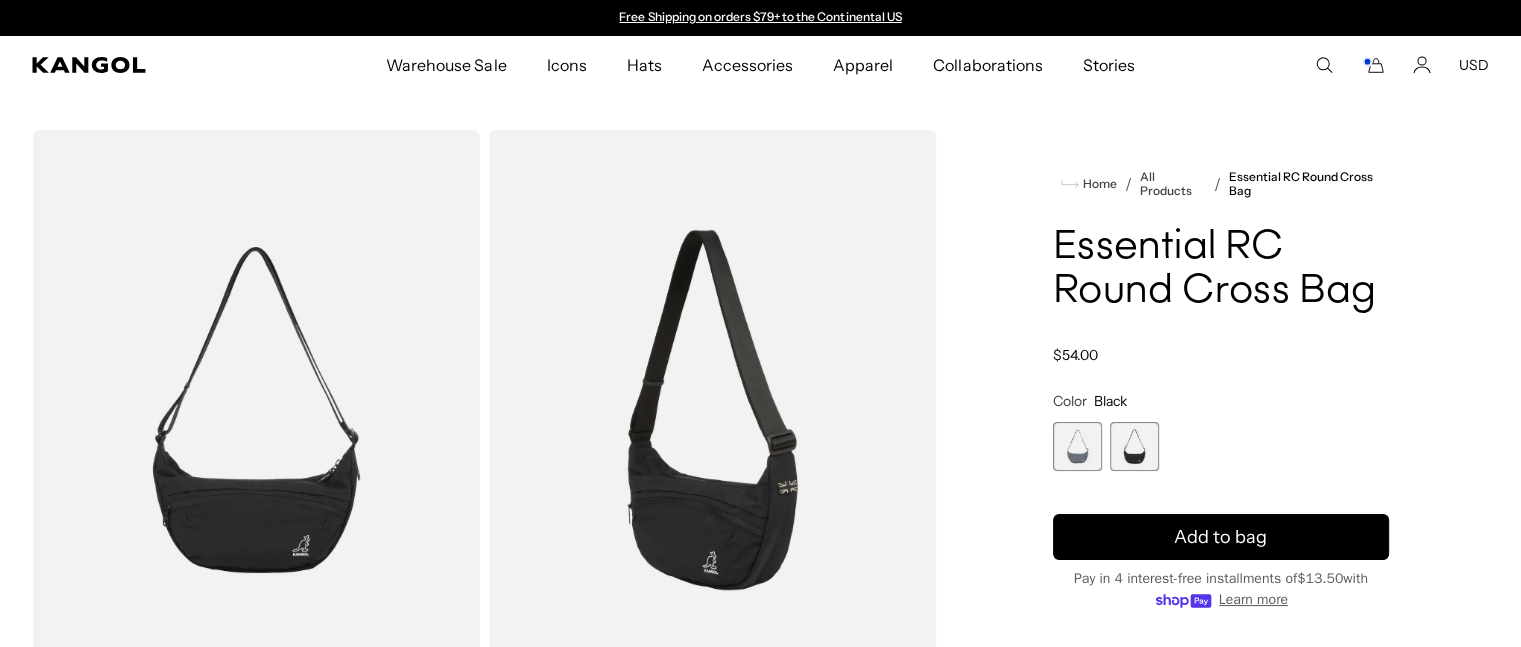 scroll, scrollTop: 0, scrollLeft: 0, axis: both 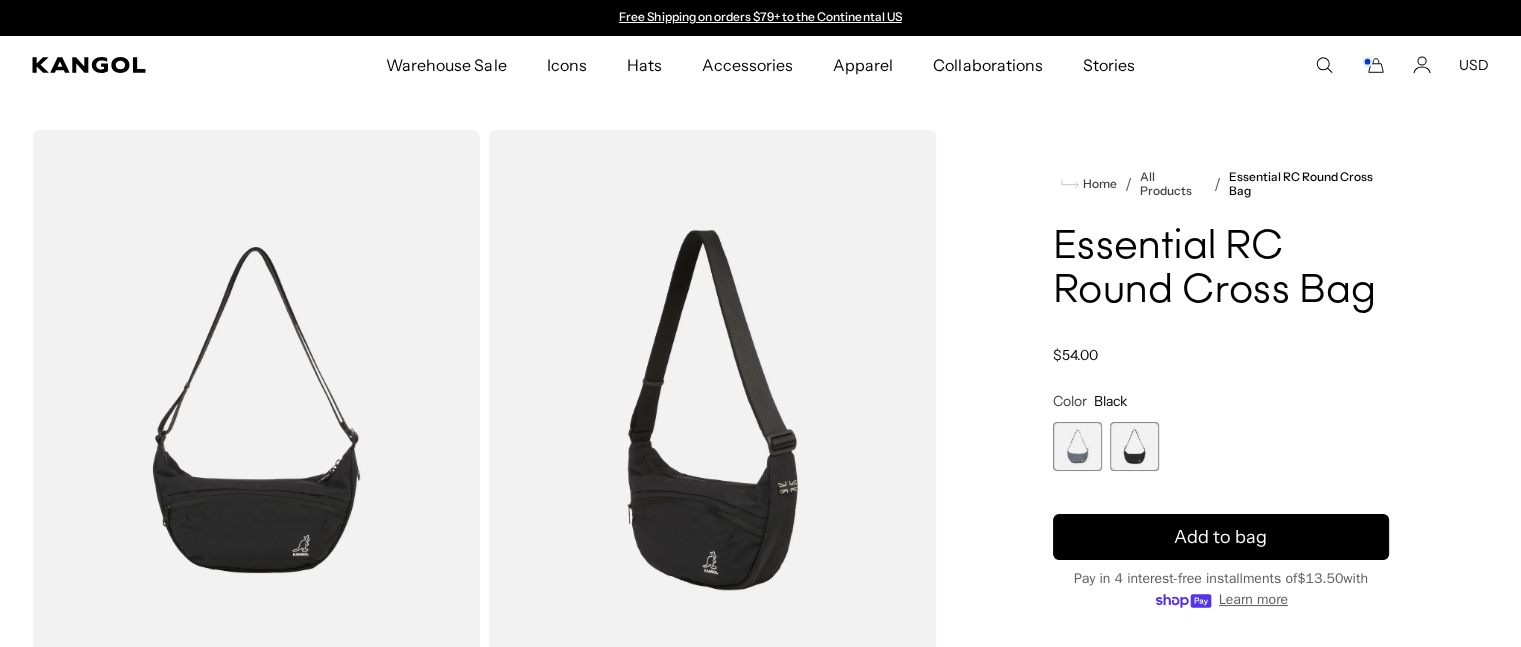 click at bounding box center (1077, 446) 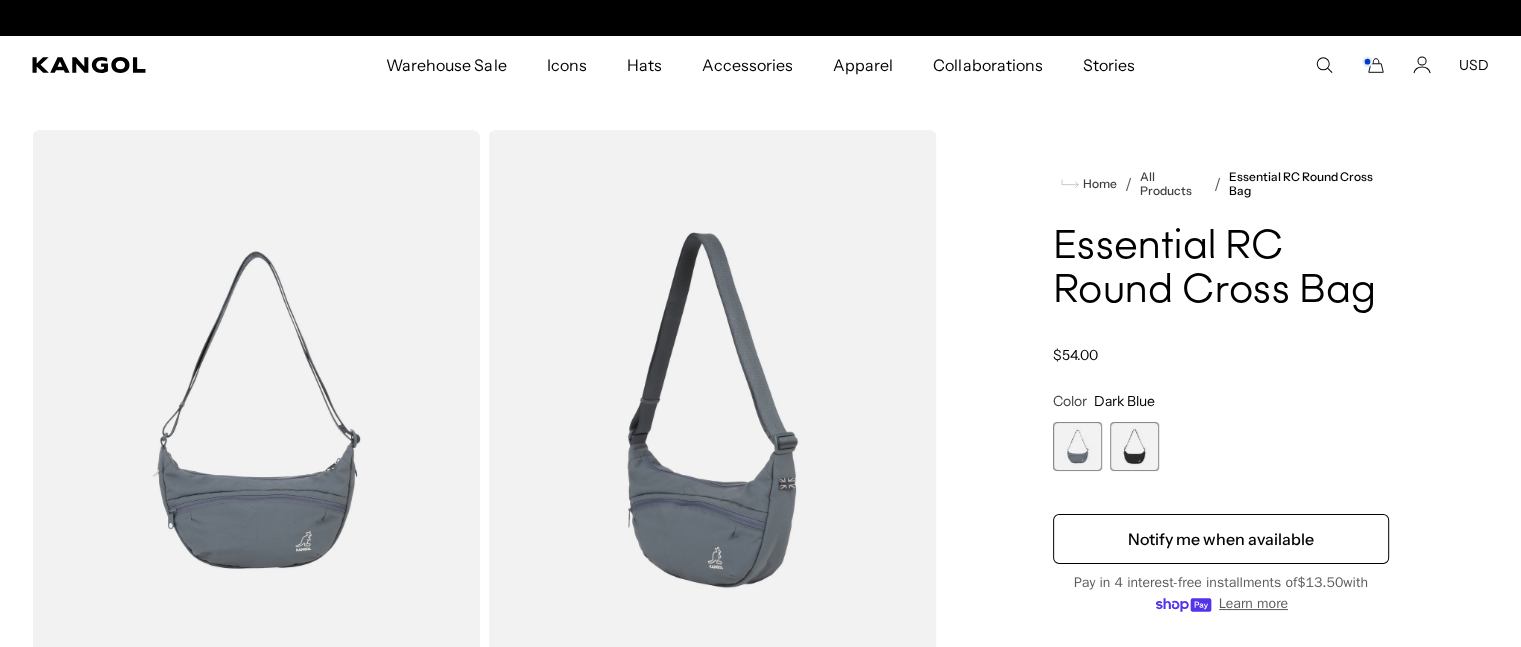 scroll, scrollTop: 0, scrollLeft: 412, axis: horizontal 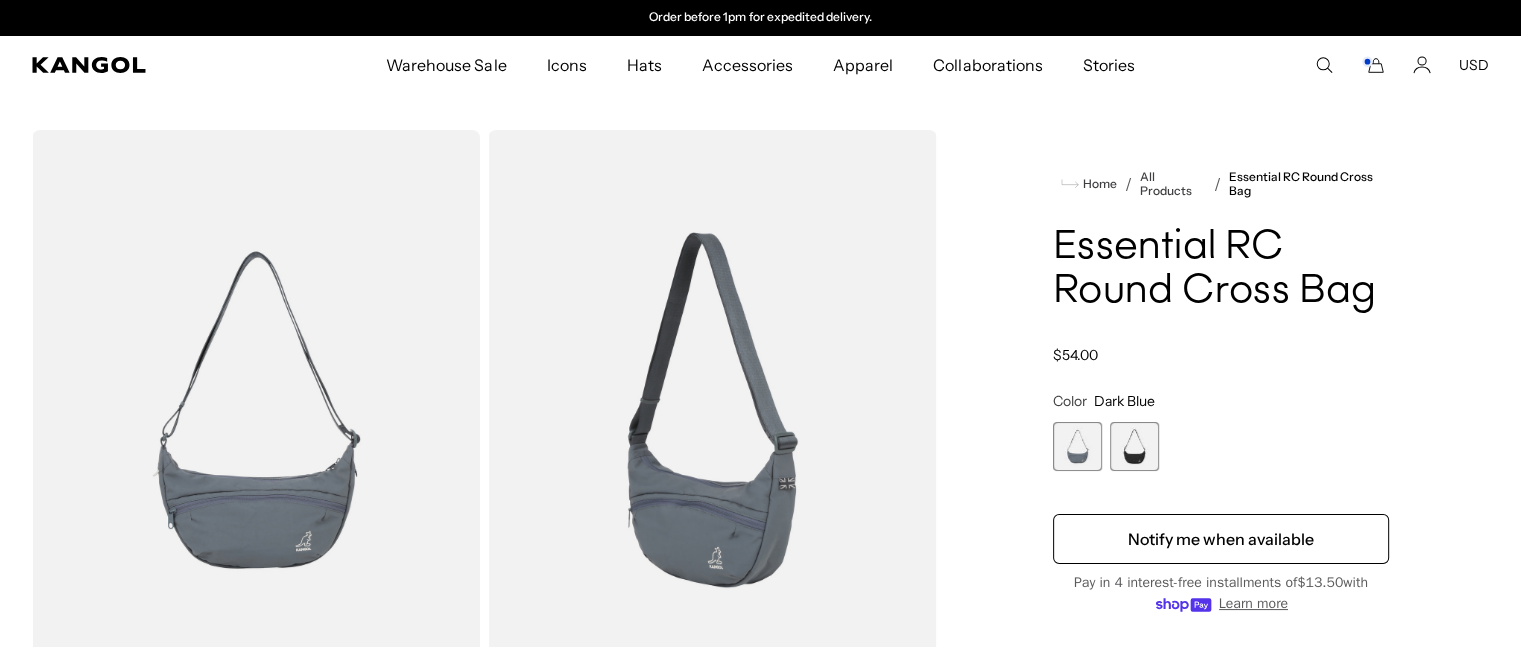 click at bounding box center (1134, 446) 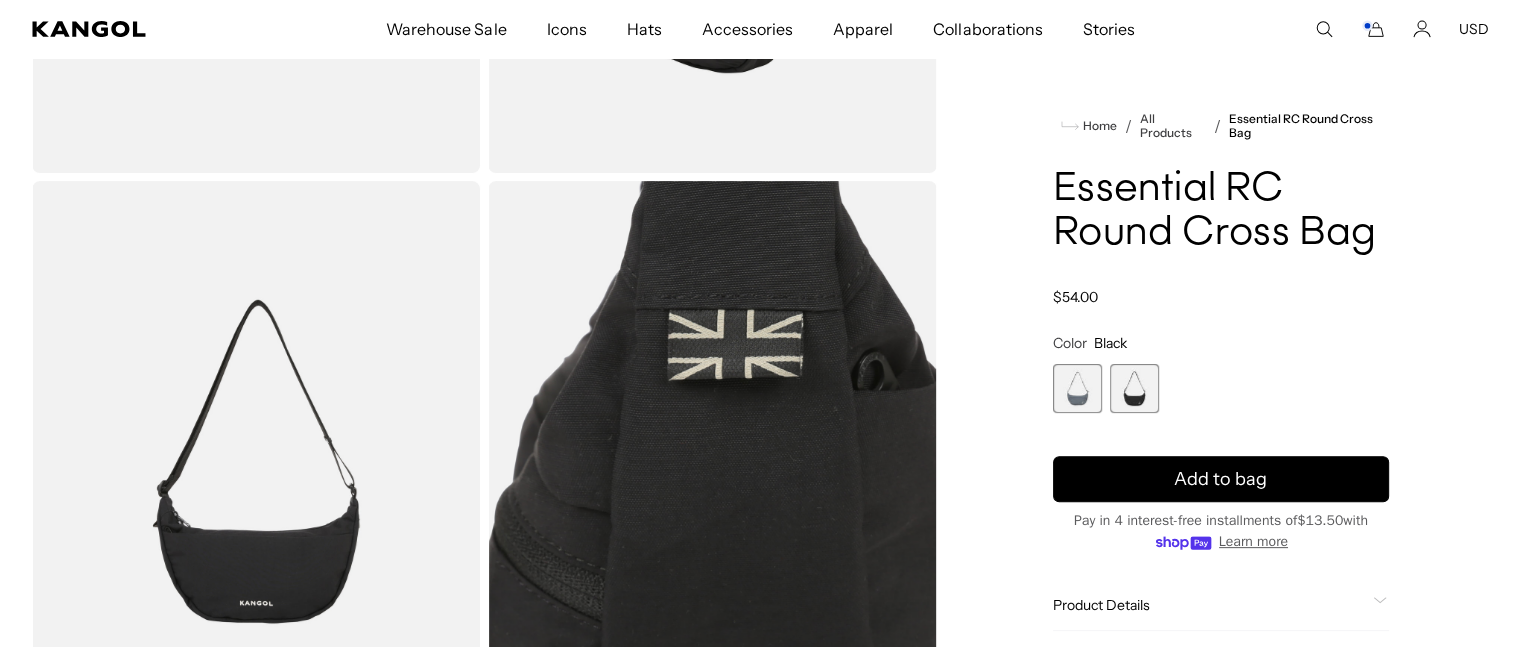scroll, scrollTop: 600, scrollLeft: 0, axis: vertical 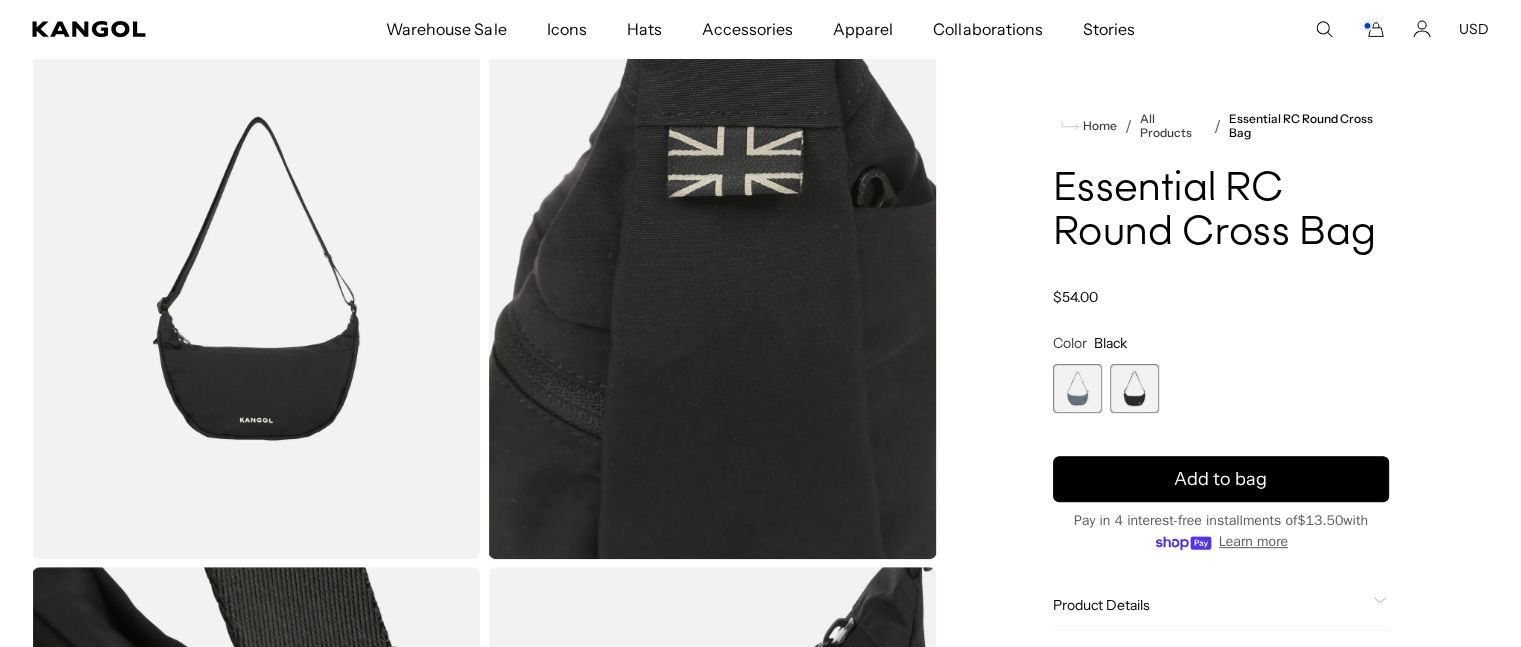 click at bounding box center (256, 278) 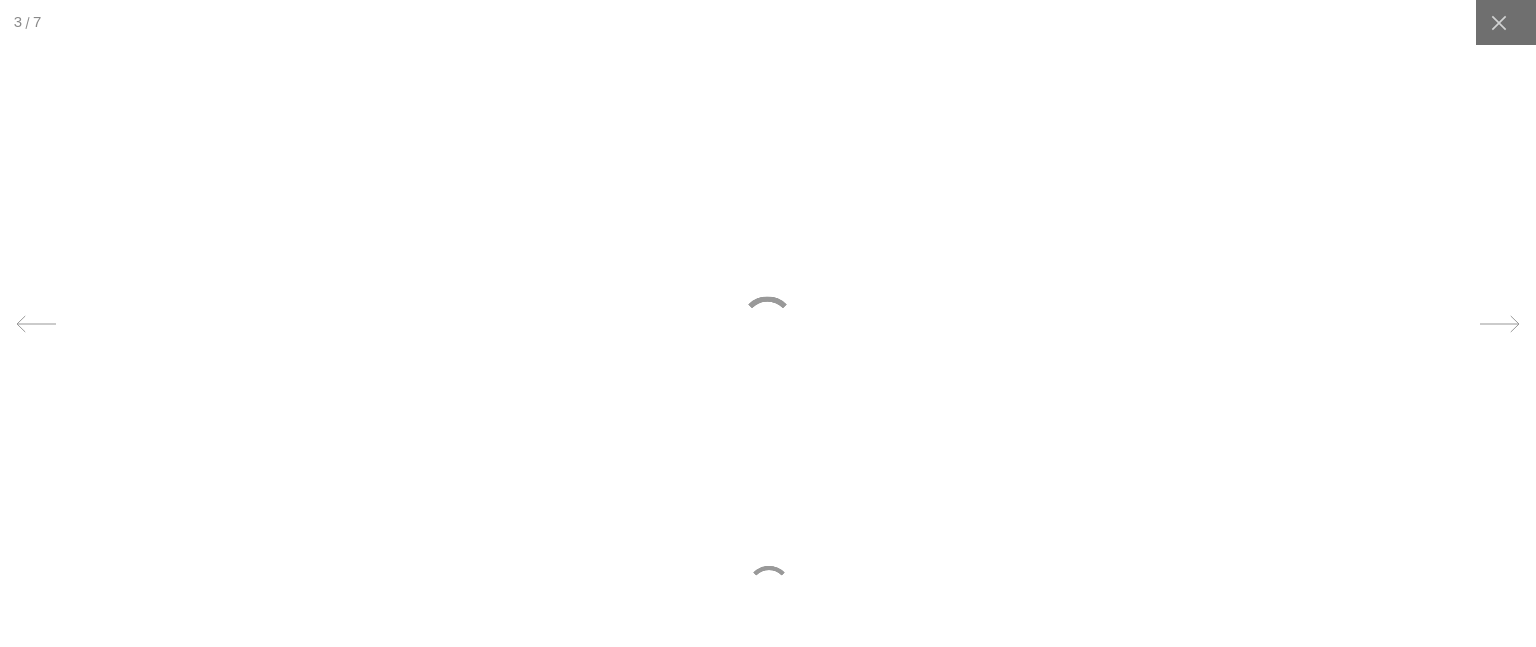 scroll, scrollTop: 0, scrollLeft: 0, axis: both 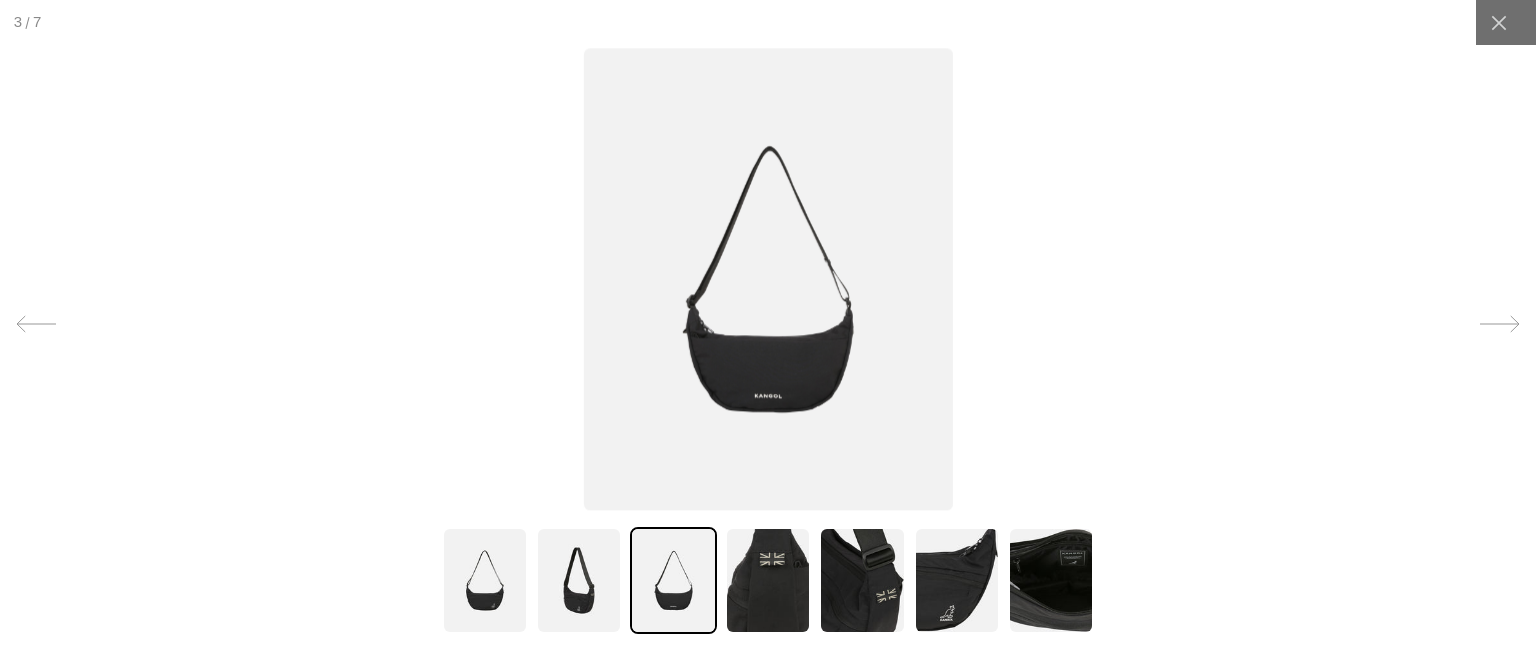click at bounding box center [485, 580] 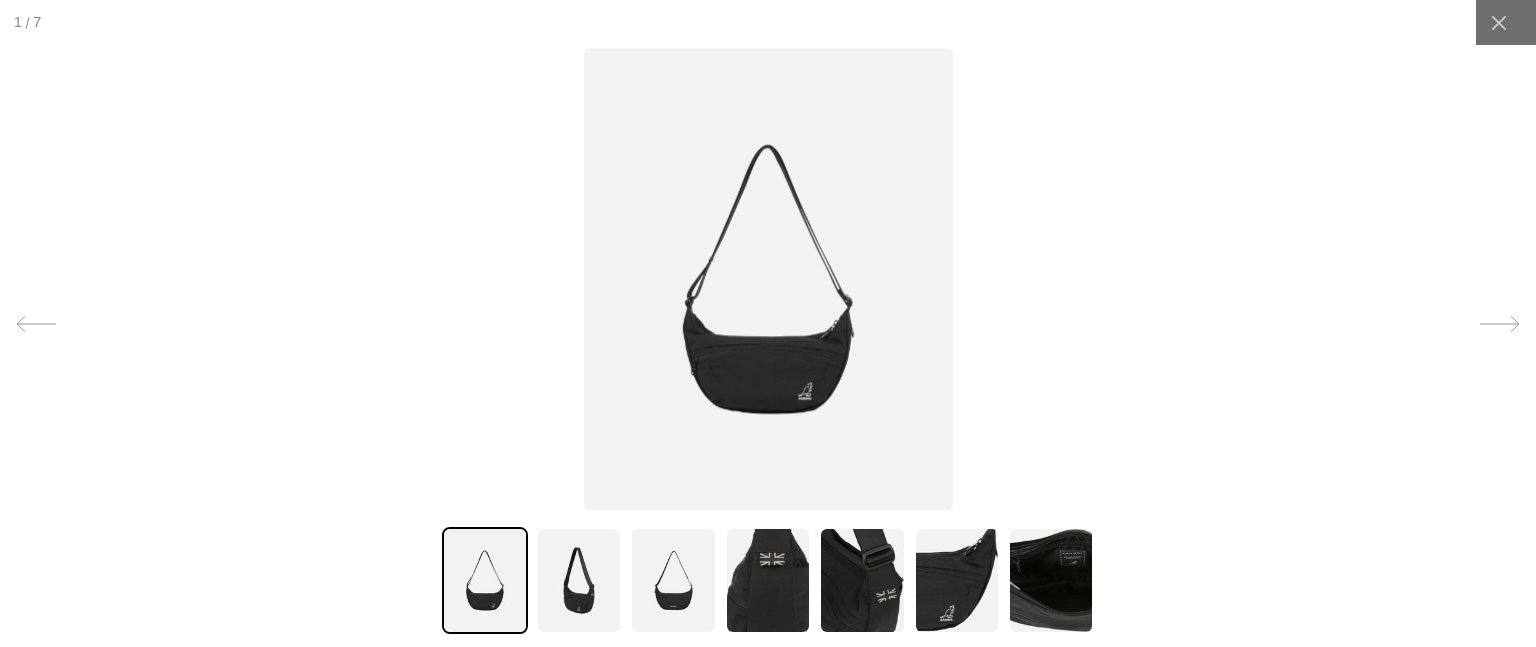 scroll, scrollTop: 0, scrollLeft: 412, axis: horizontal 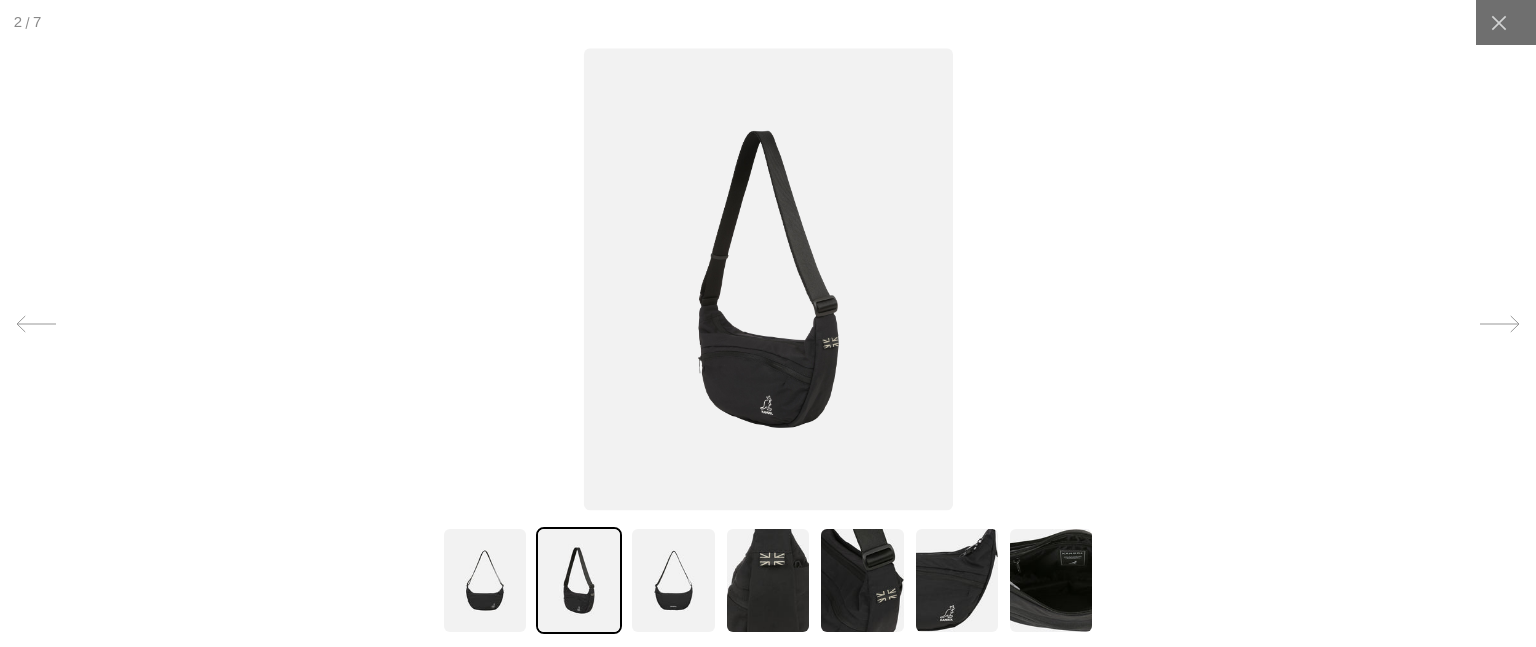 click at bounding box center [673, 580] 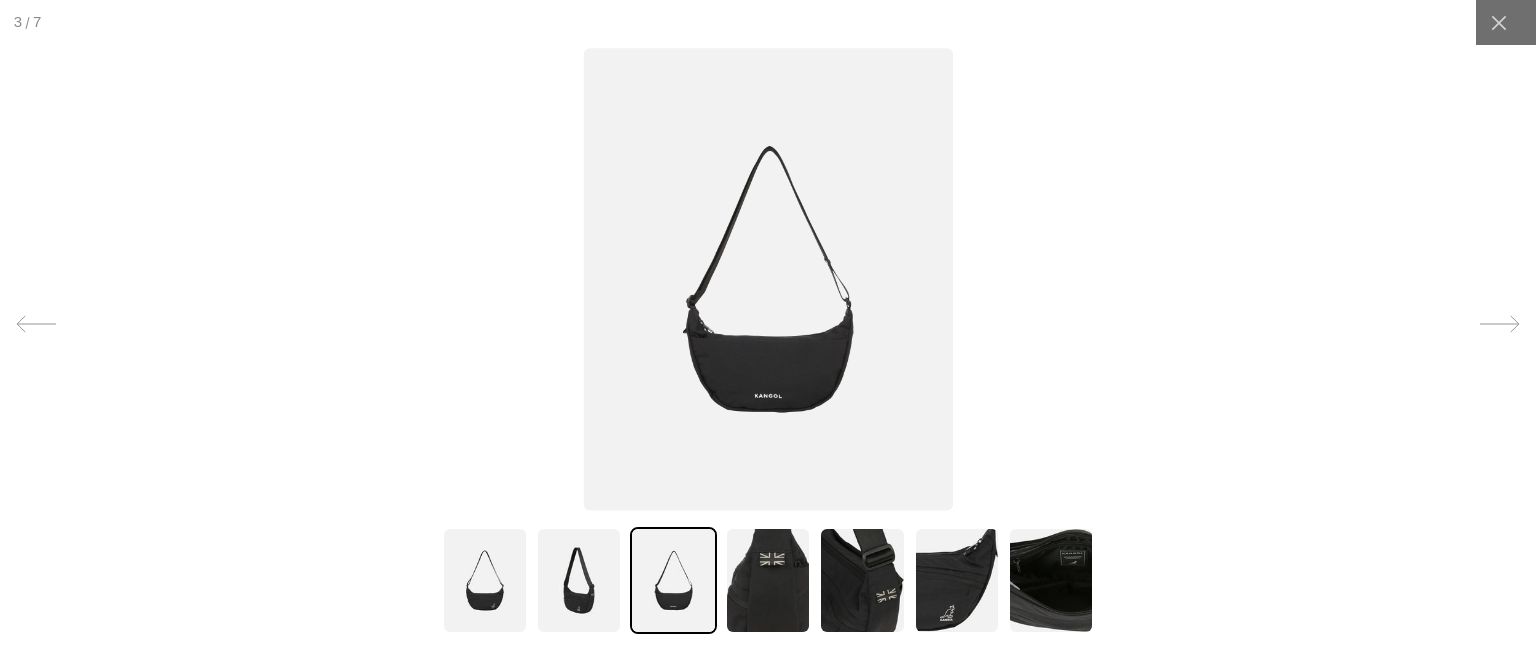 scroll, scrollTop: 0, scrollLeft: 0, axis: both 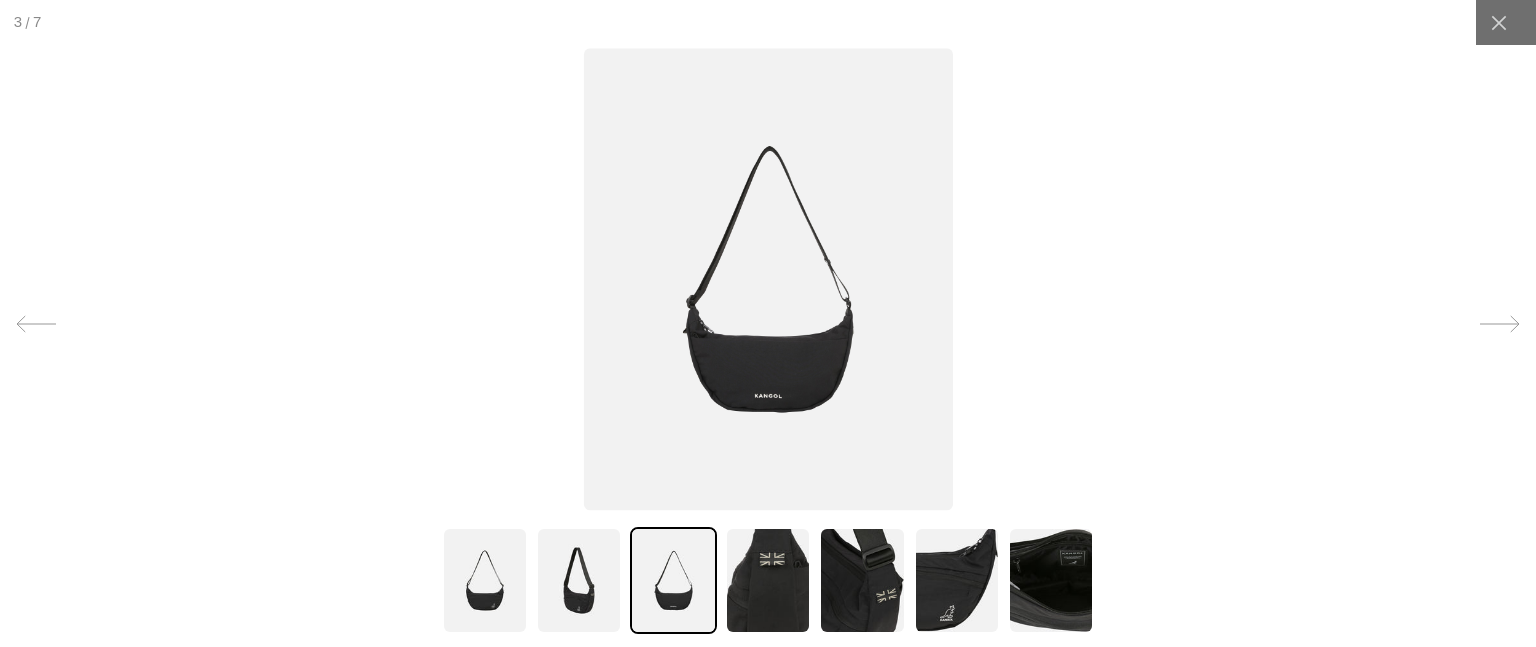 click at bounding box center [768, 580] 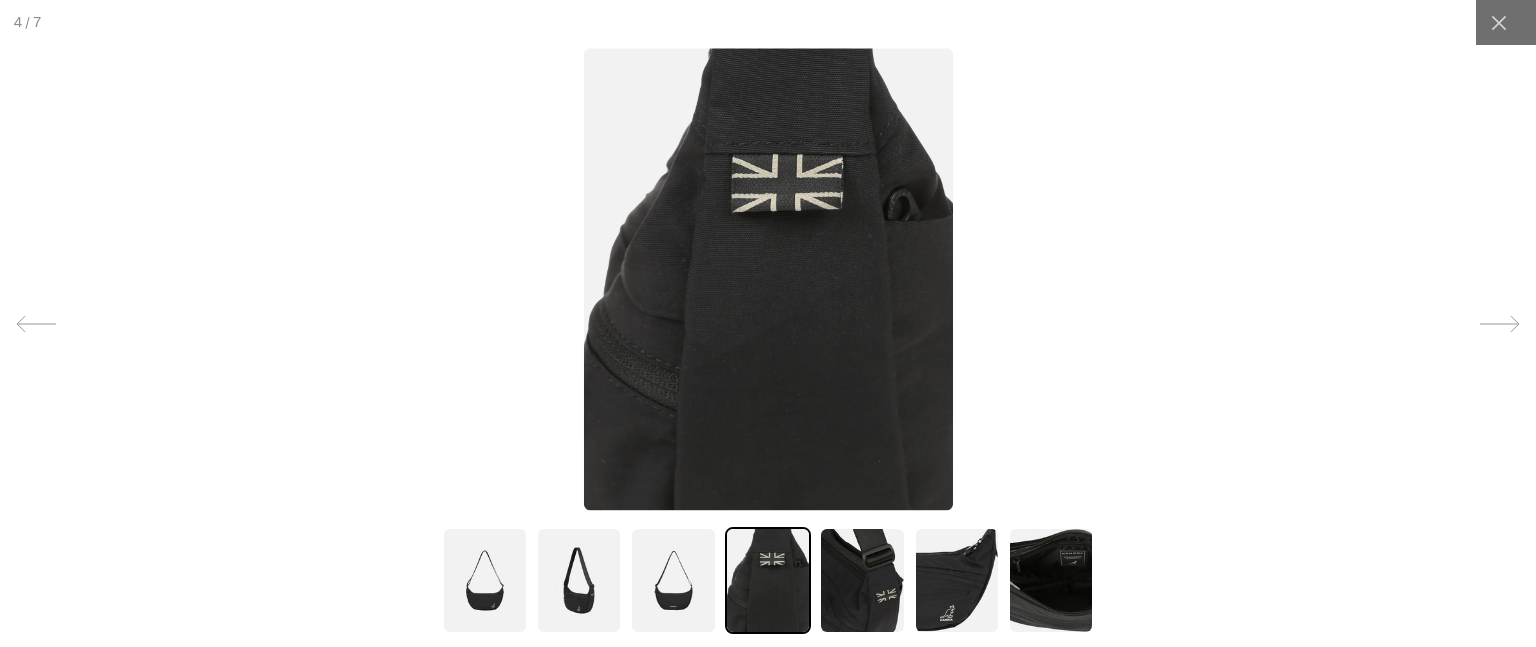 click at bounding box center [862, 580] 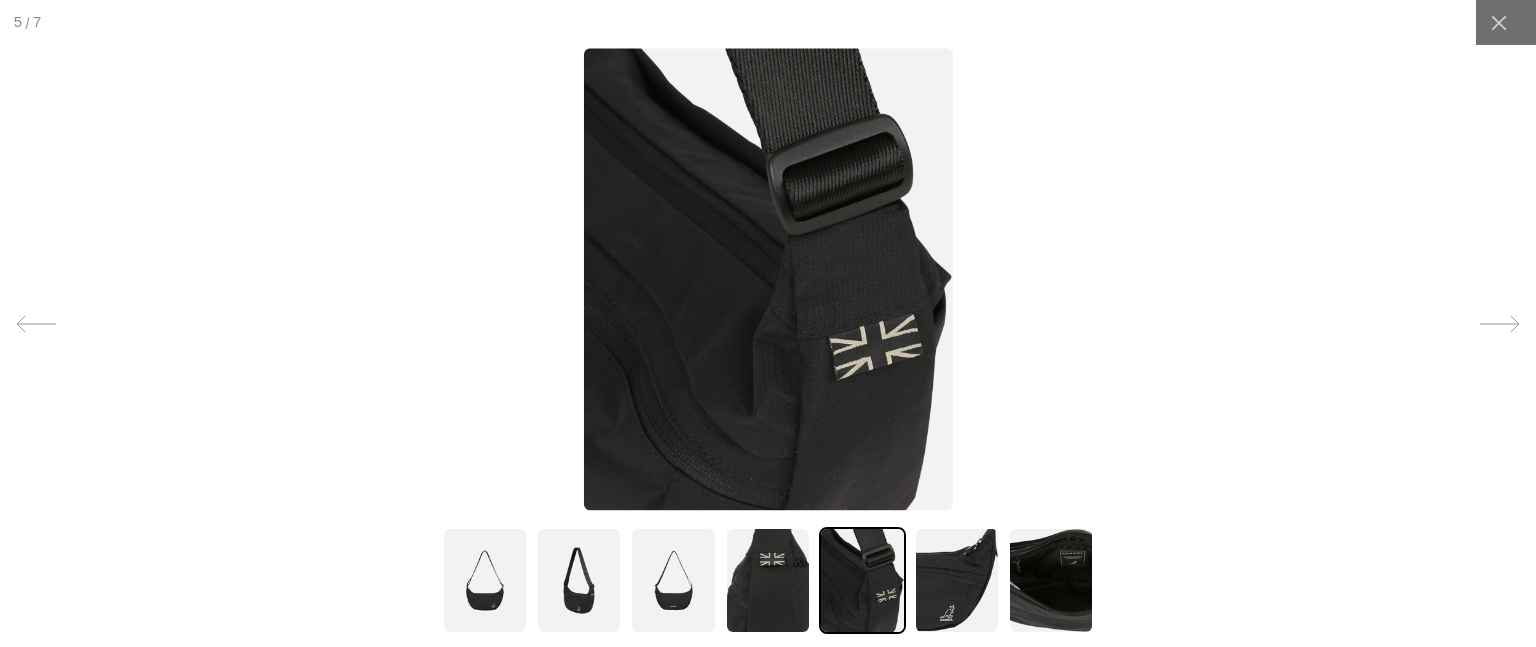 scroll, scrollTop: 0, scrollLeft: 412, axis: horizontal 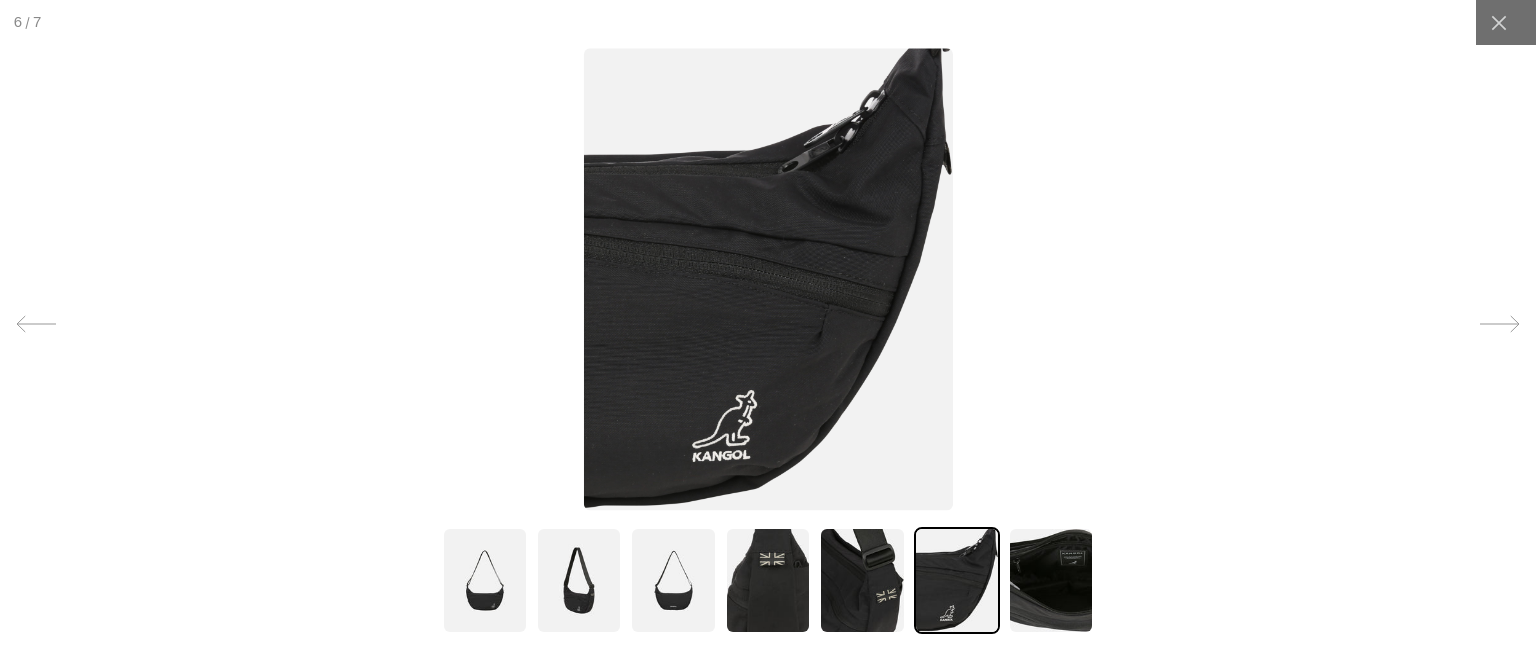 click at bounding box center [1051, 580] 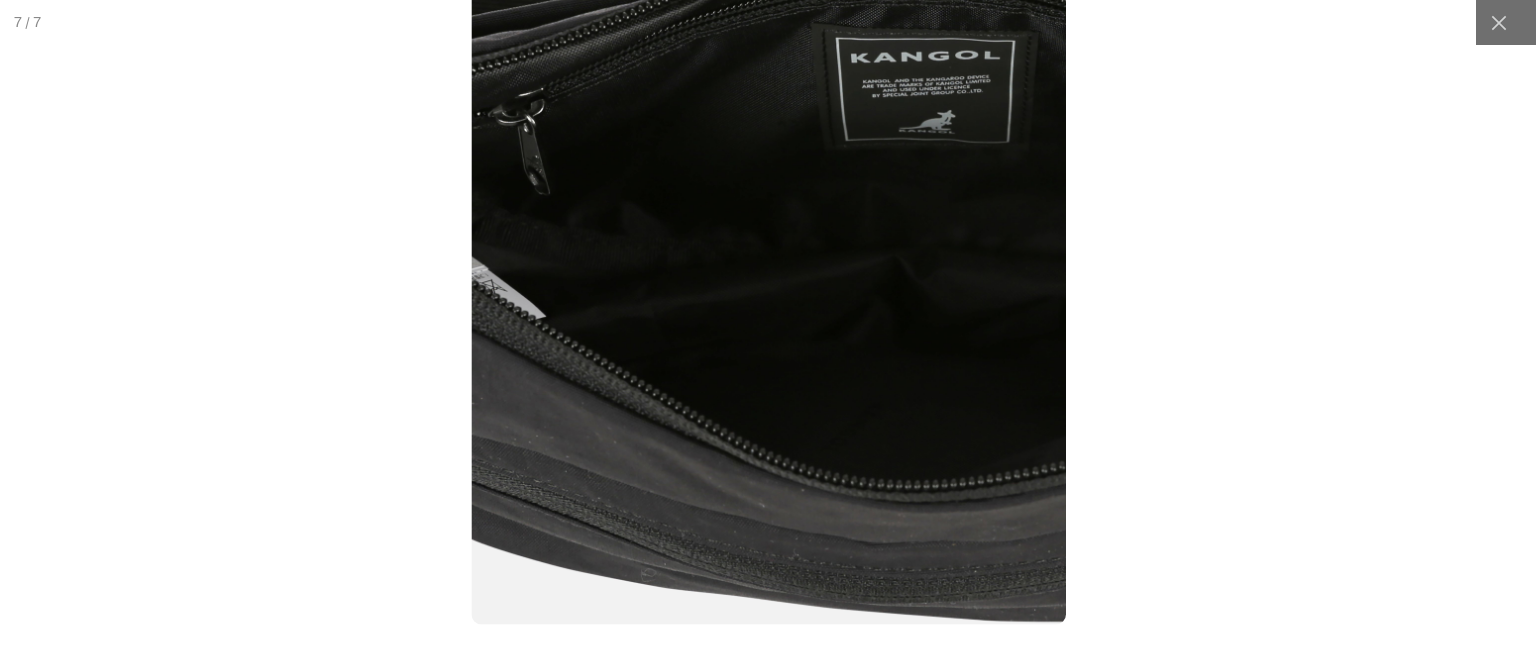 scroll, scrollTop: 0, scrollLeft: 412, axis: horizontal 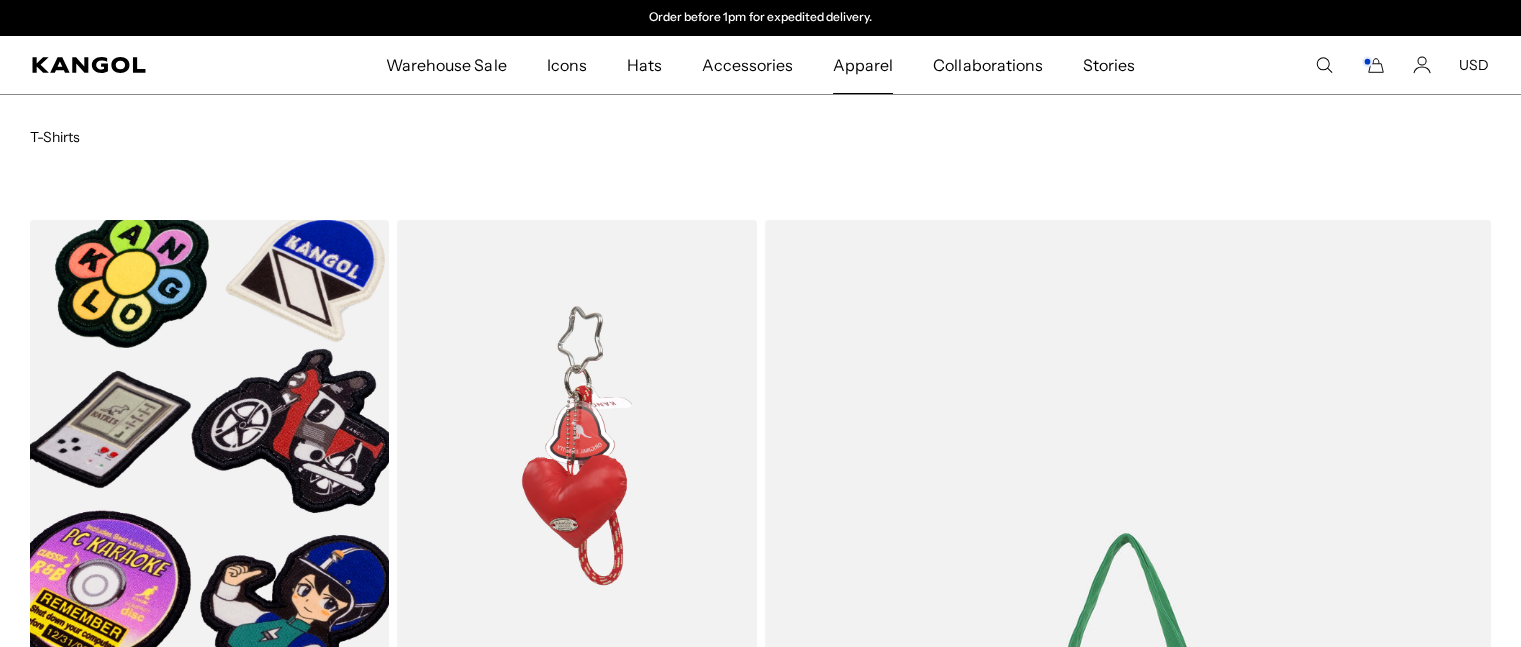 click on "Apparel" at bounding box center (863, 65) 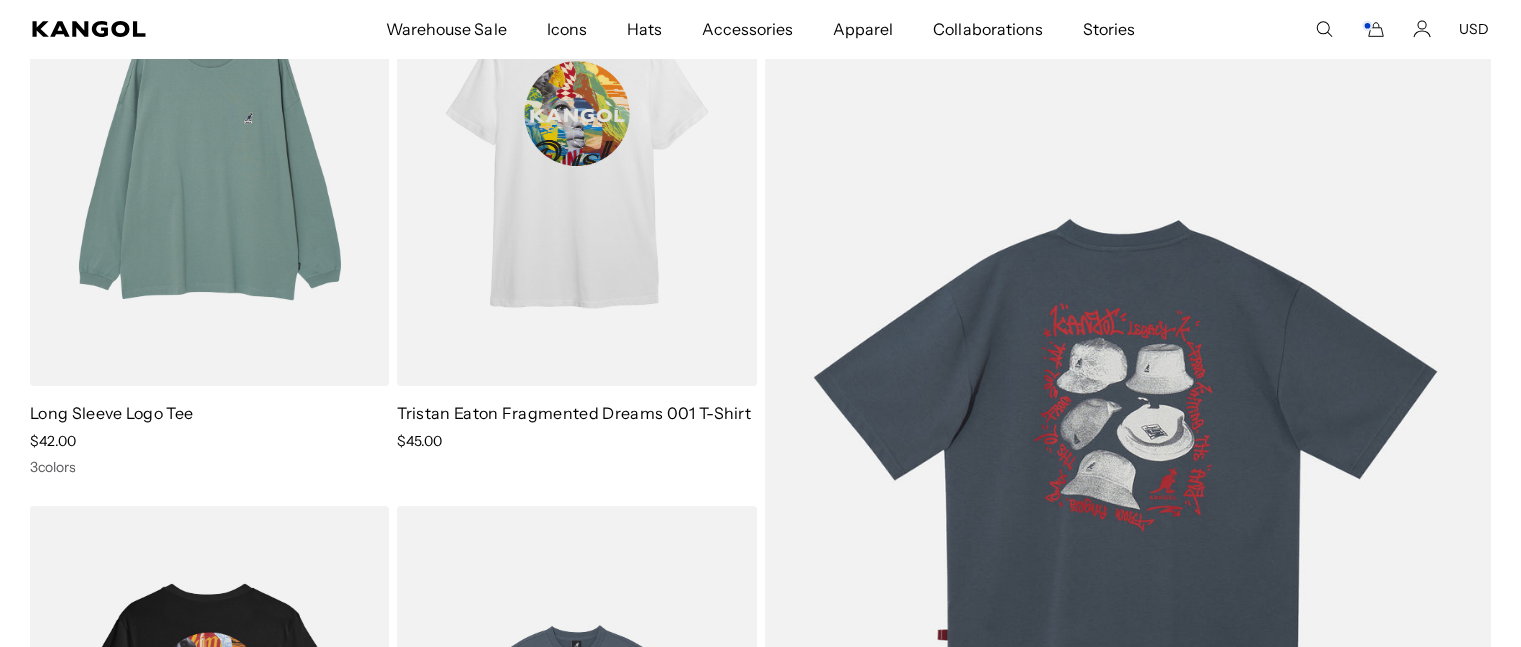 scroll, scrollTop: 300, scrollLeft: 0, axis: vertical 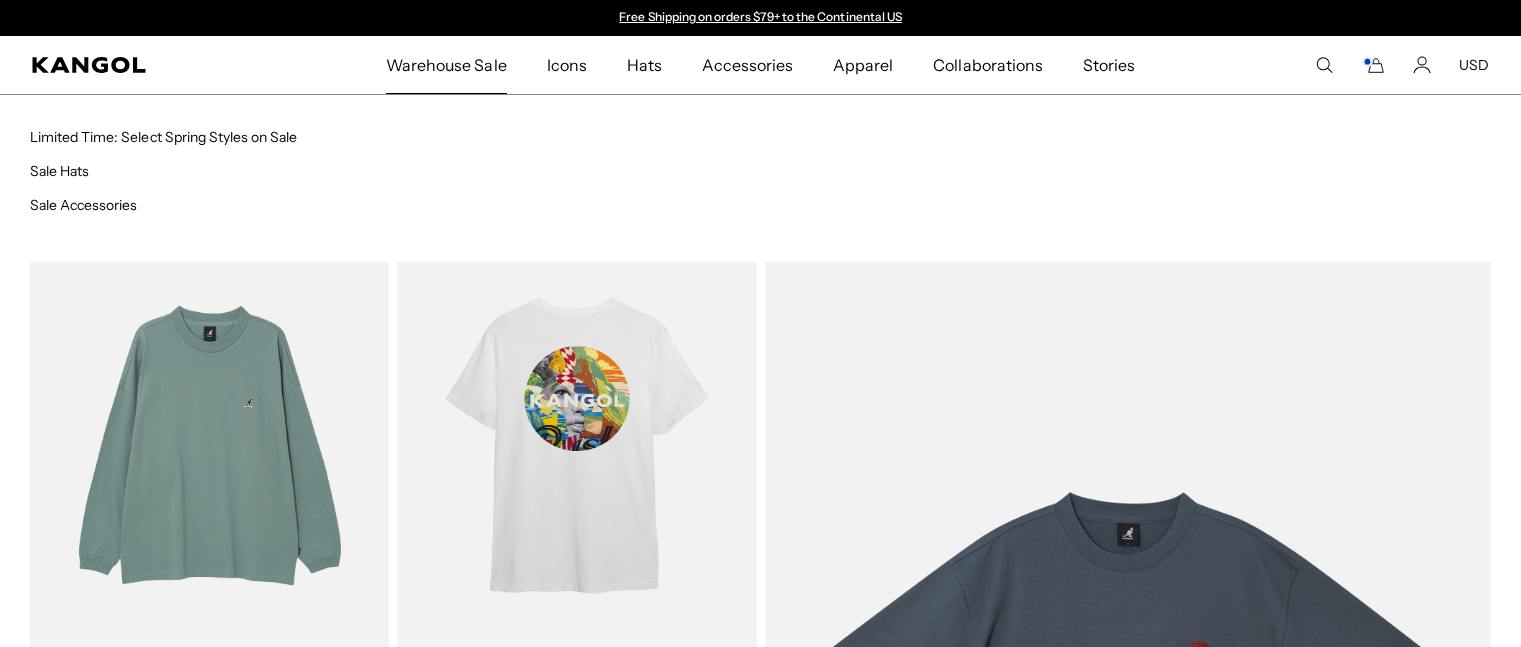 click on "Warehouse Sale" at bounding box center [446, 65] 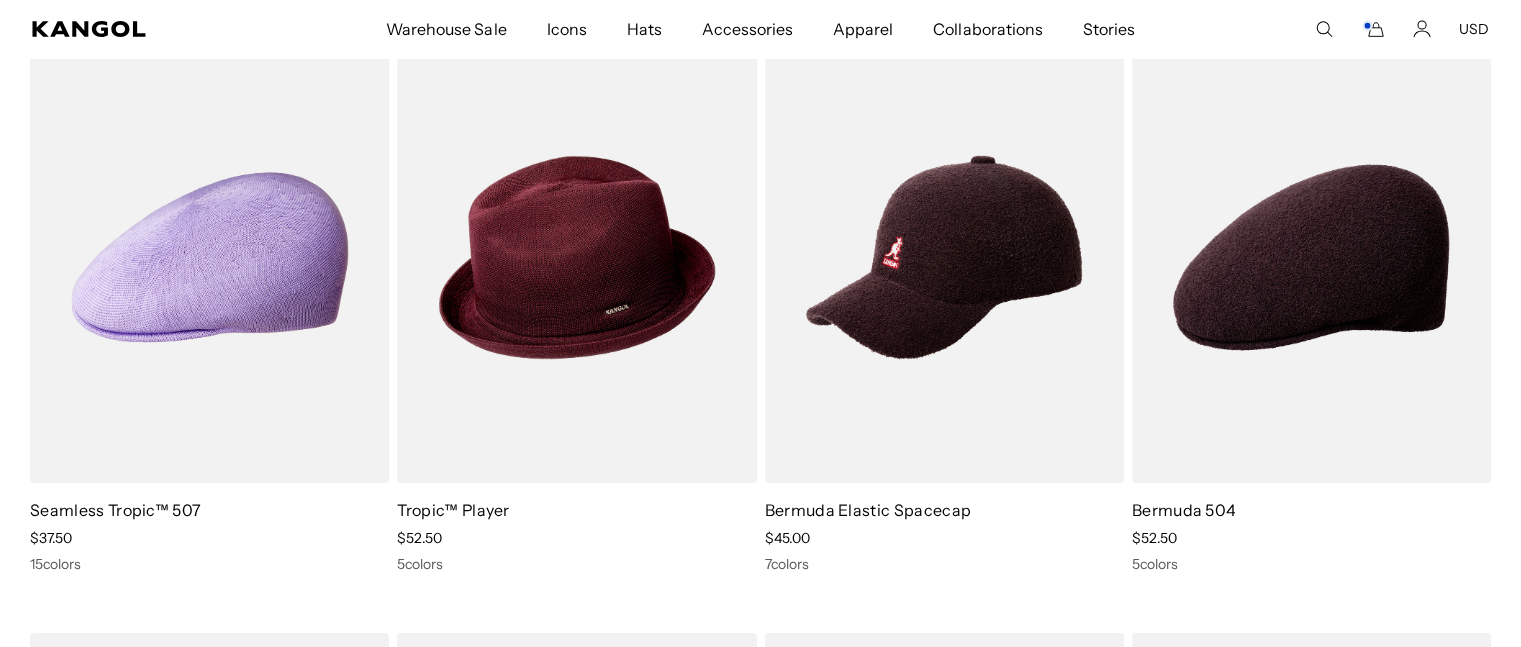 scroll, scrollTop: 200, scrollLeft: 0, axis: vertical 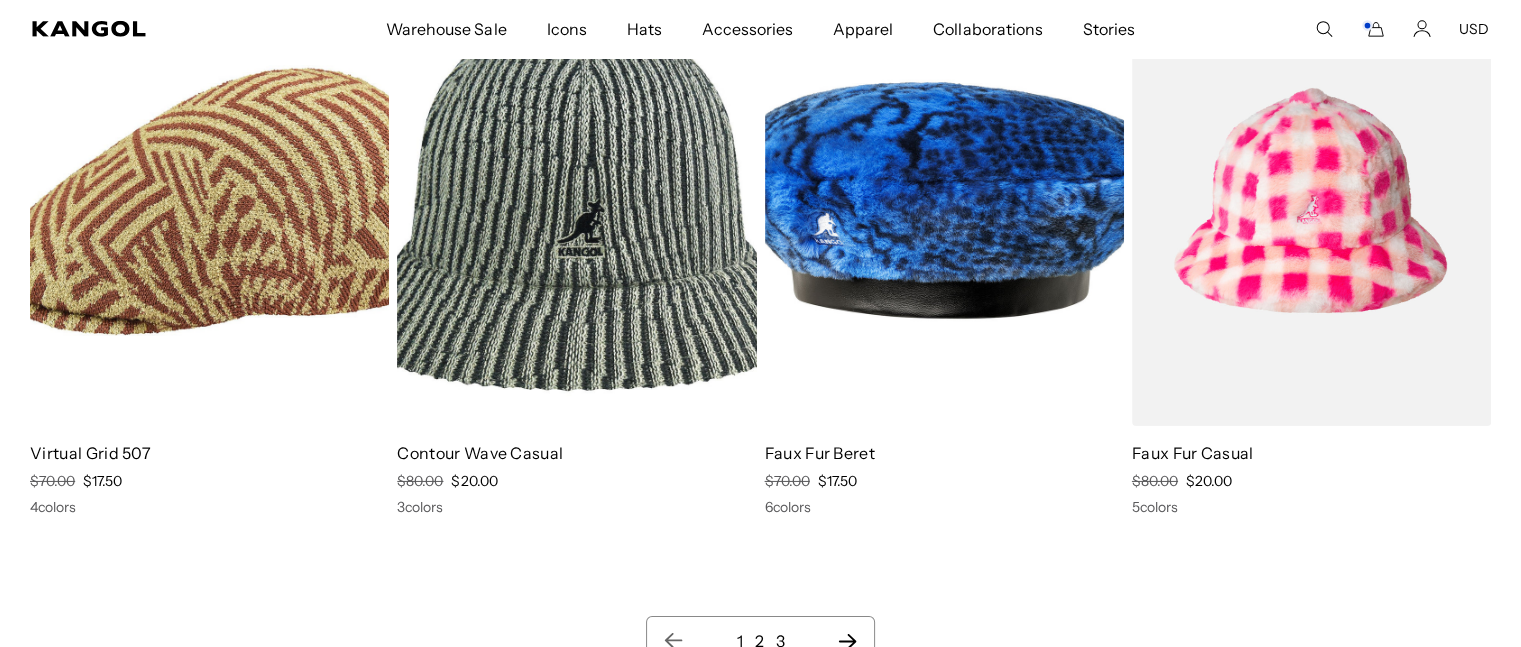 click at bounding box center (1311, 200) 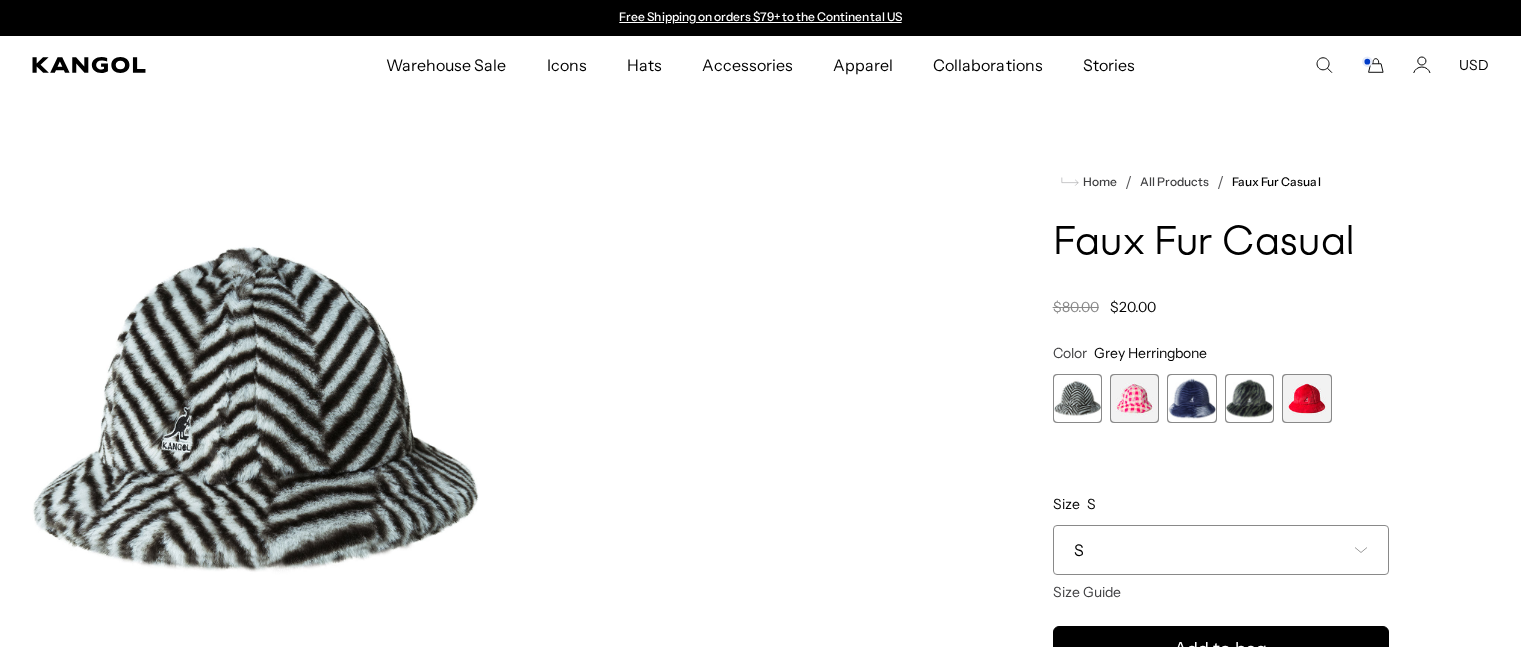 scroll, scrollTop: 0, scrollLeft: 0, axis: both 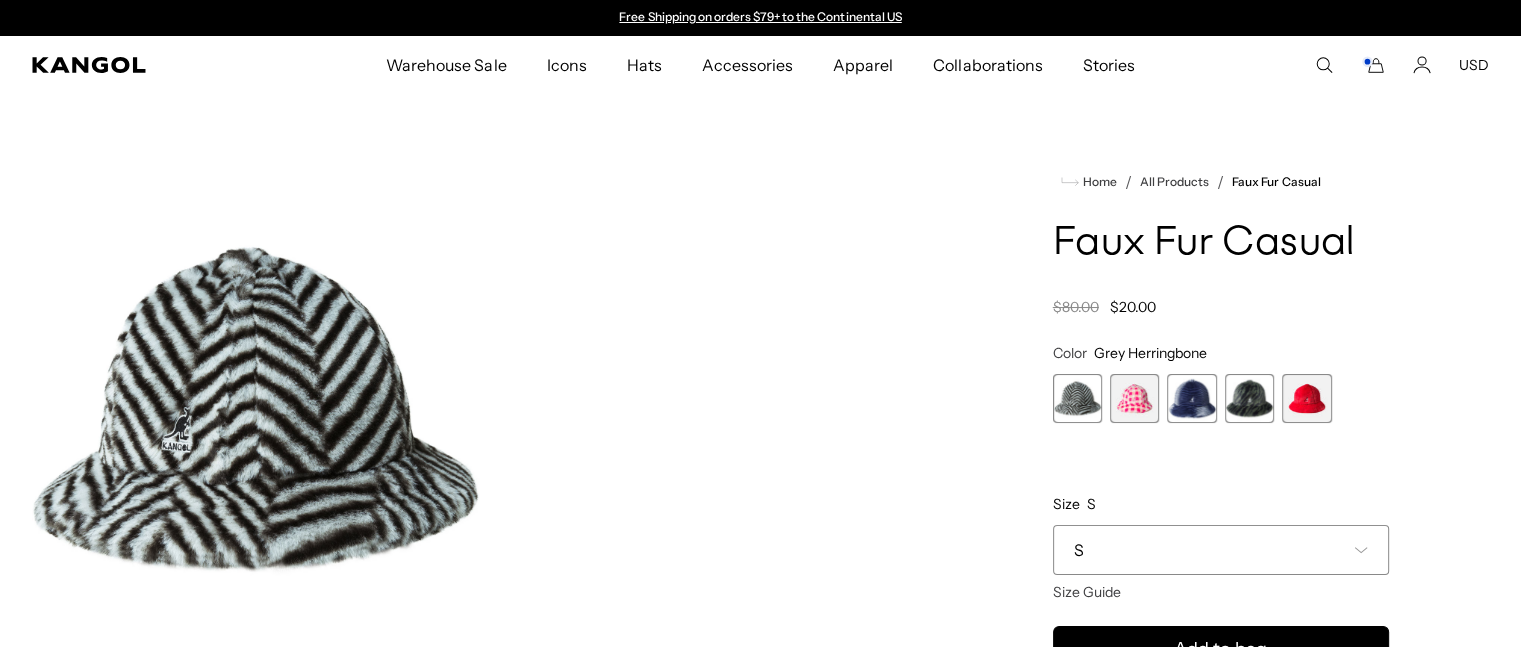 click at bounding box center (1077, 398) 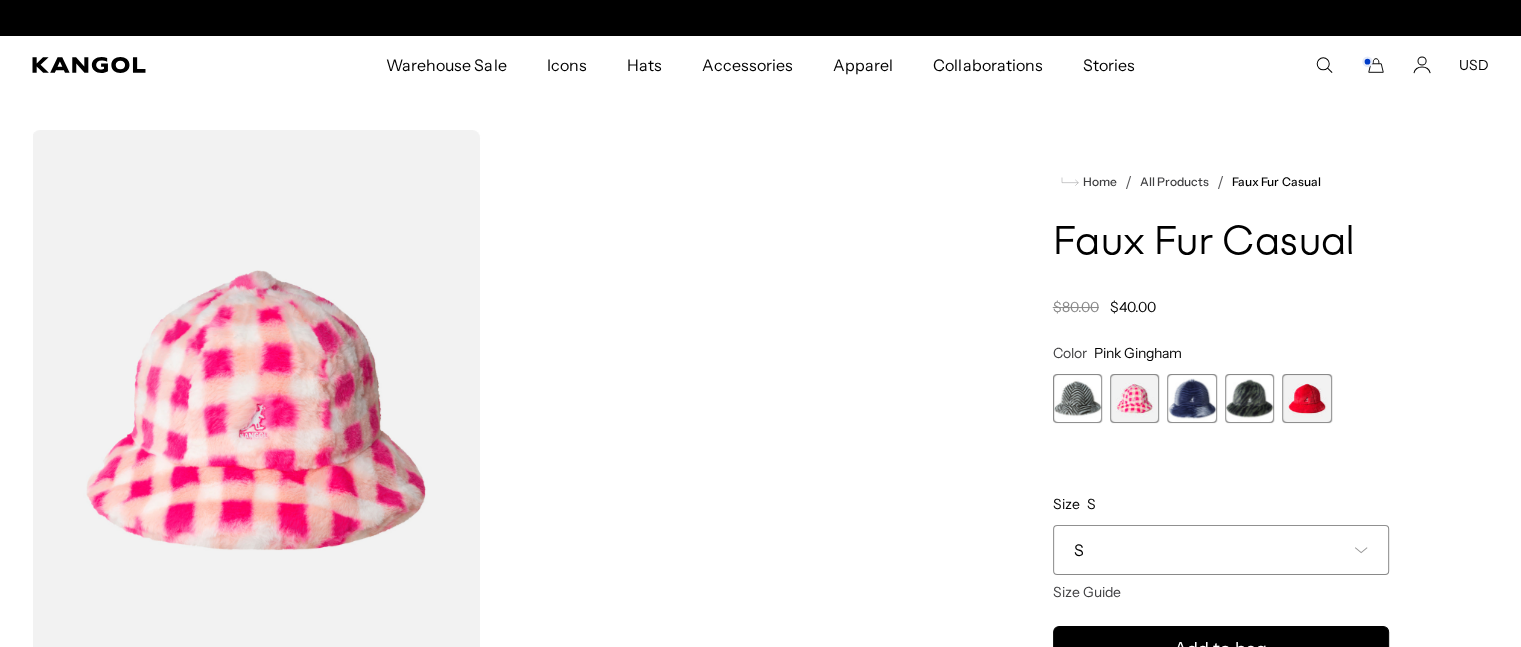scroll, scrollTop: 0, scrollLeft: 412, axis: horizontal 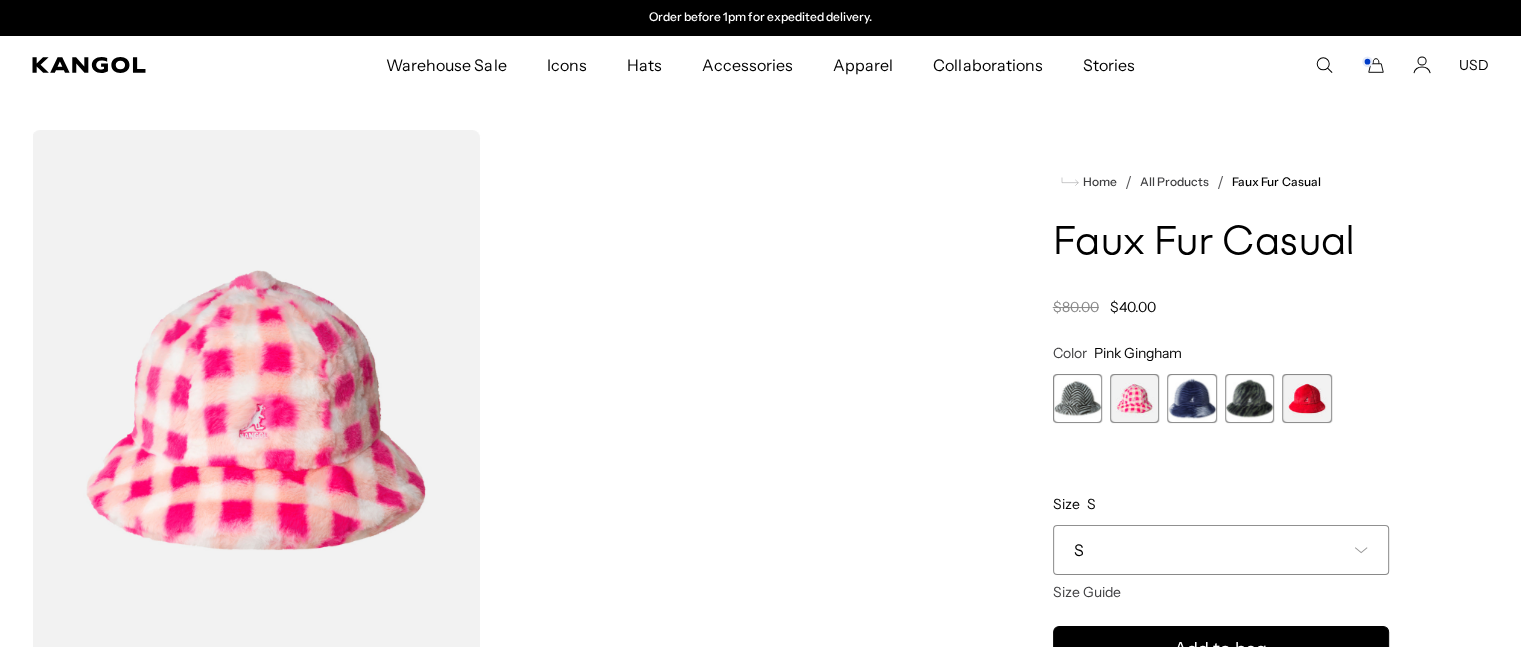 click at bounding box center [1191, 398] 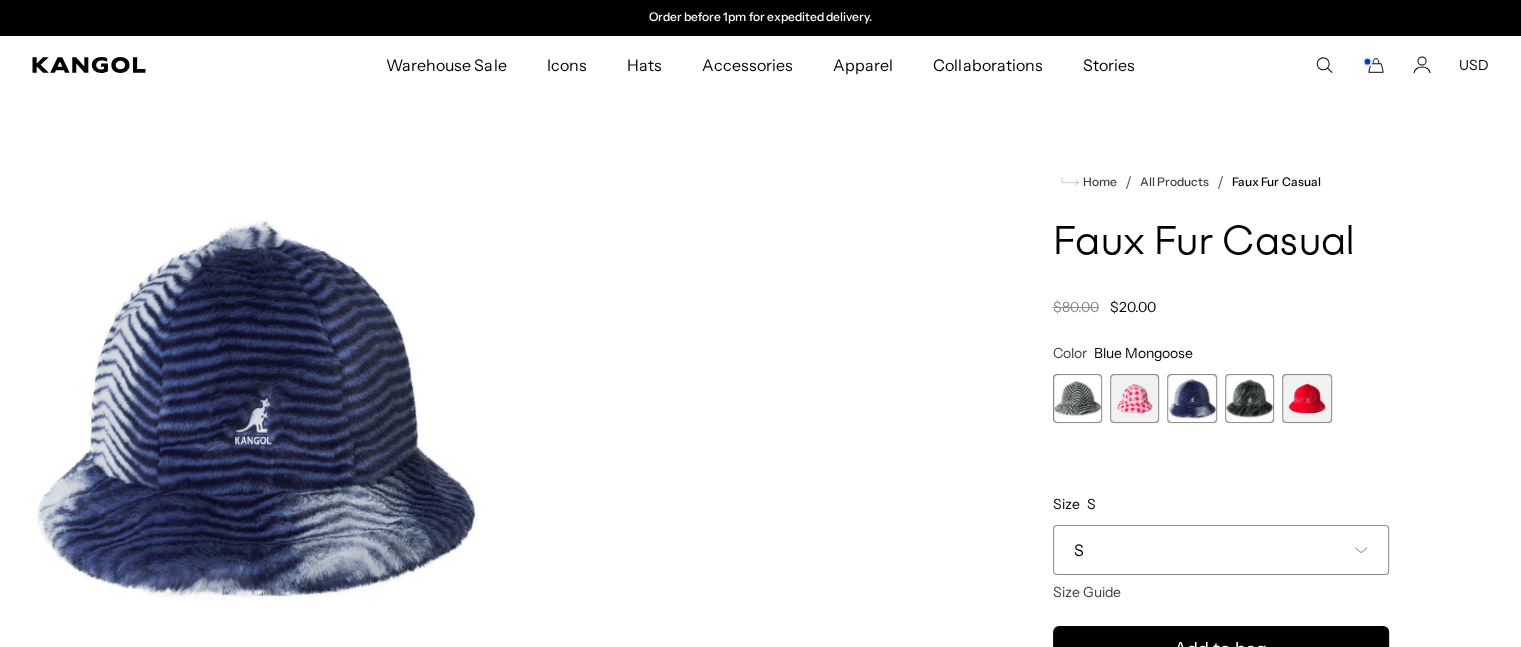 click at bounding box center (1249, 398) 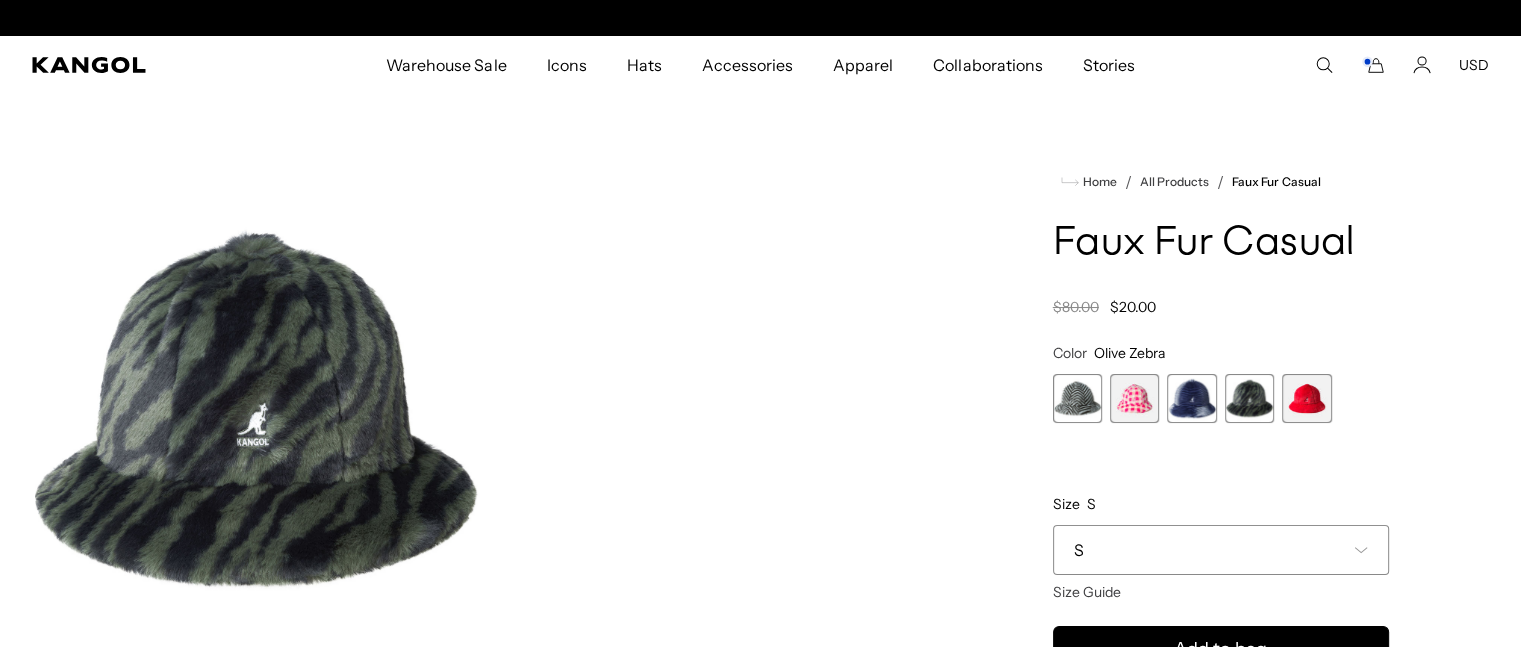 scroll, scrollTop: 0, scrollLeft: 0, axis: both 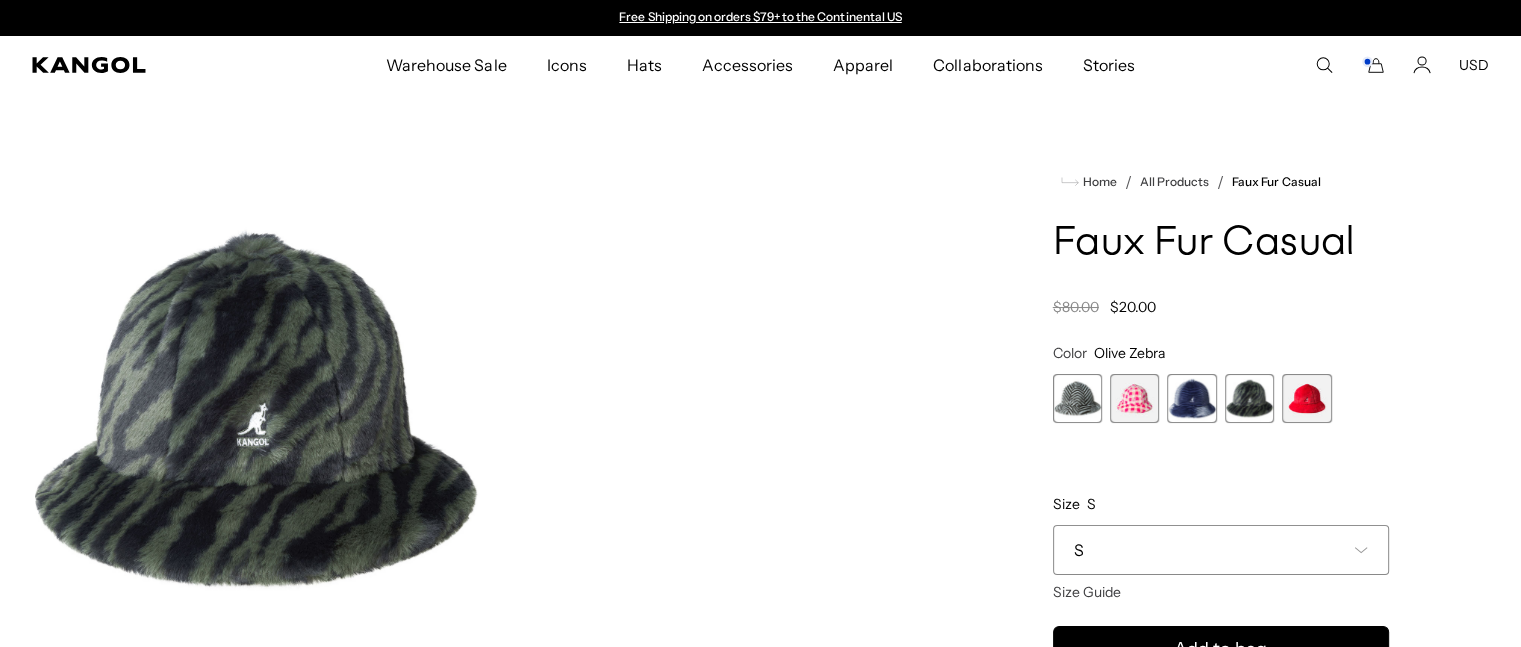 click at bounding box center (1306, 398) 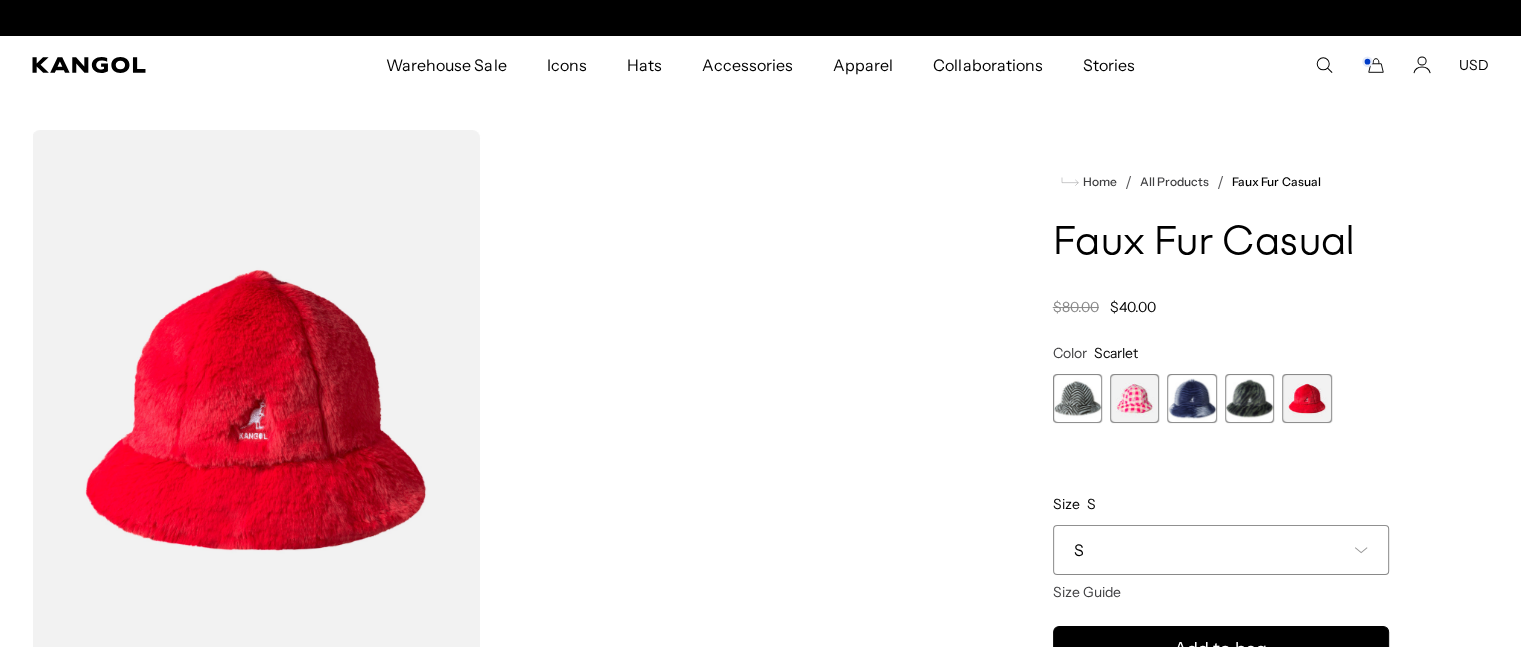 scroll, scrollTop: 0, scrollLeft: 0, axis: both 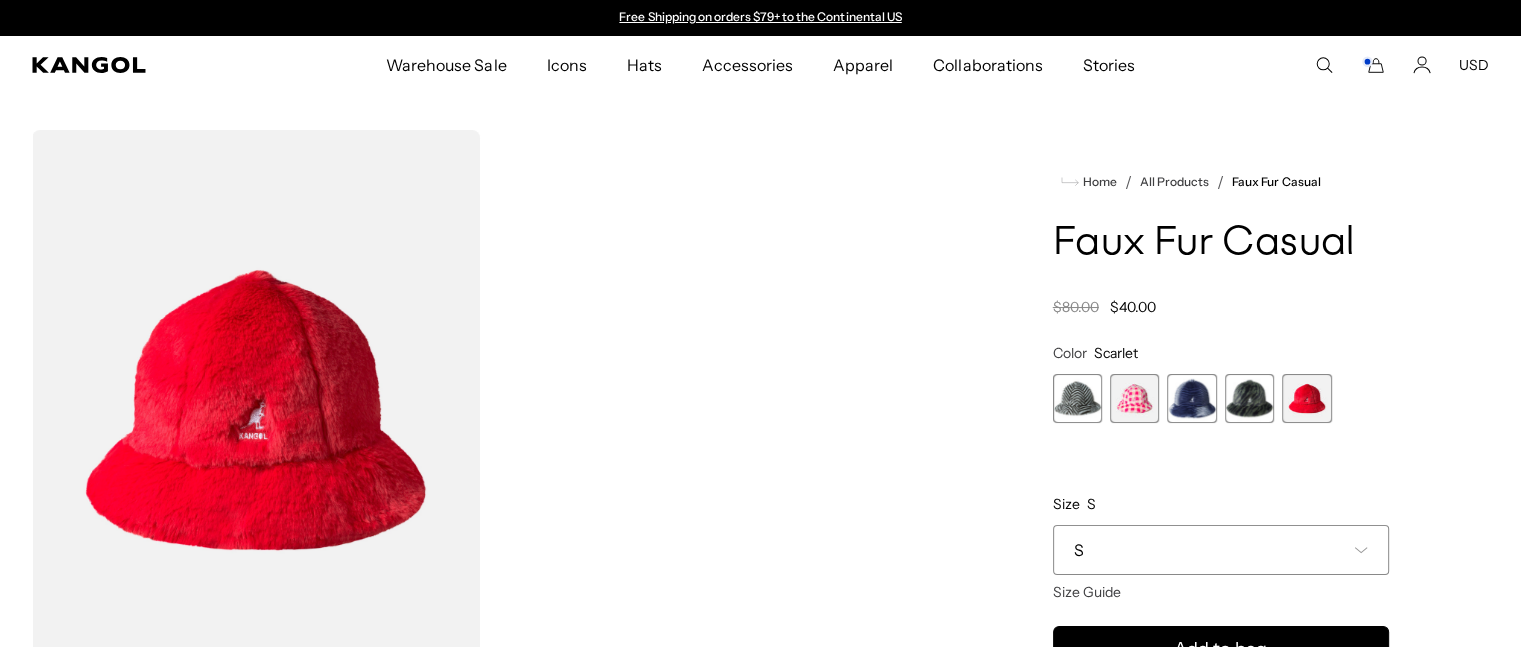 click at bounding box center [1077, 398] 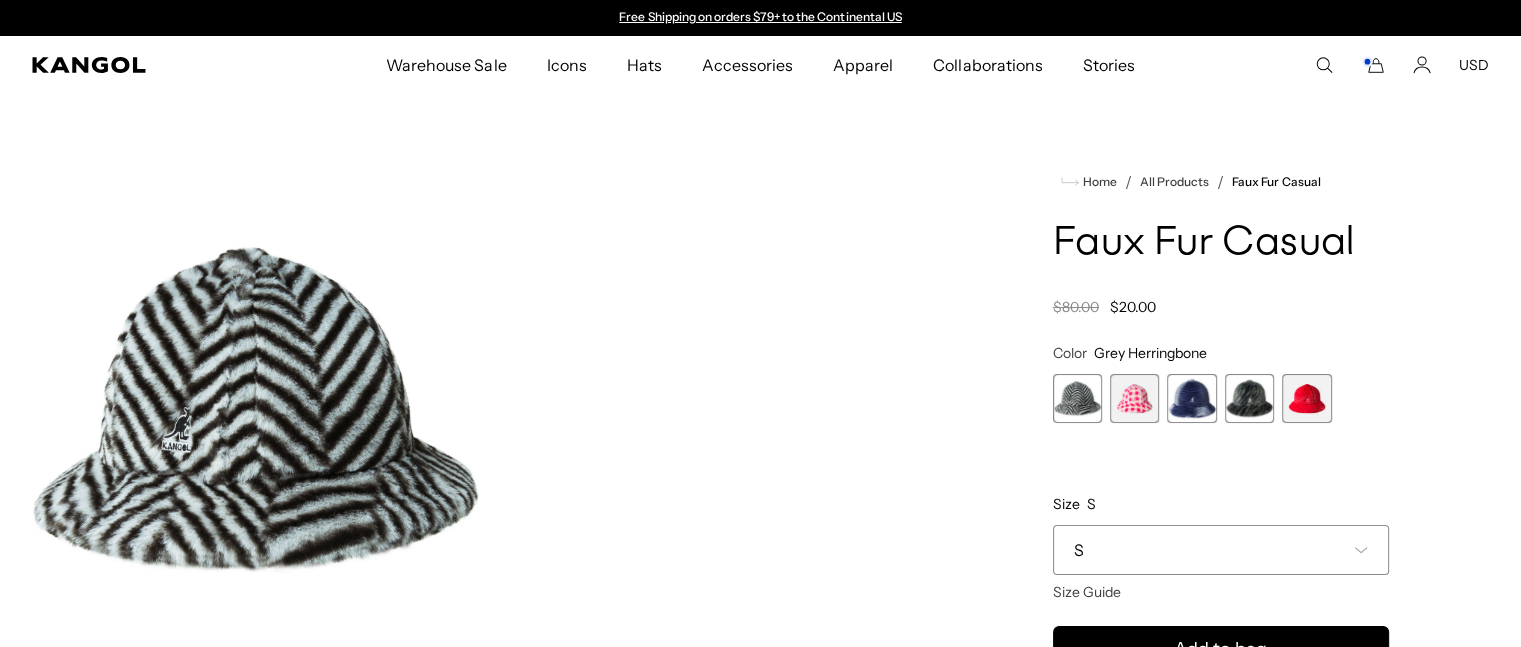 click at bounding box center [1134, 398] 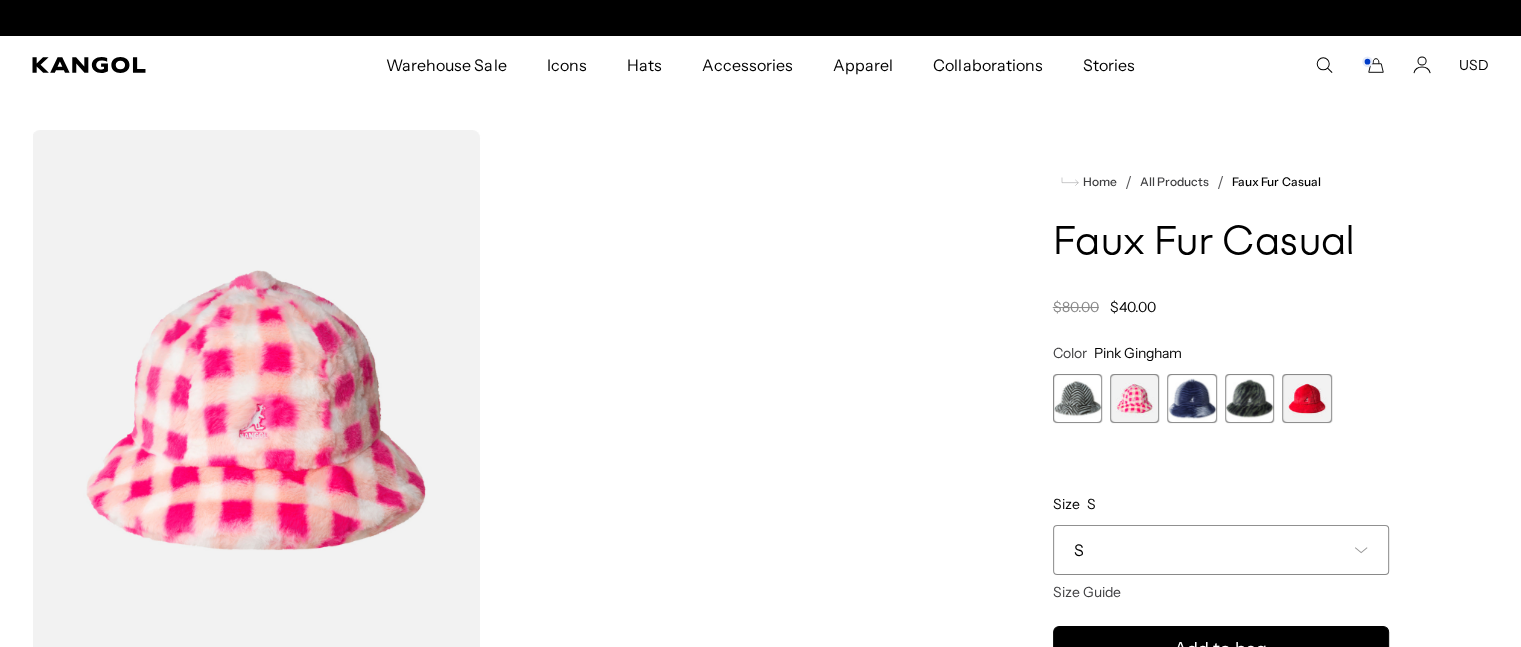 scroll, scrollTop: 0, scrollLeft: 412, axis: horizontal 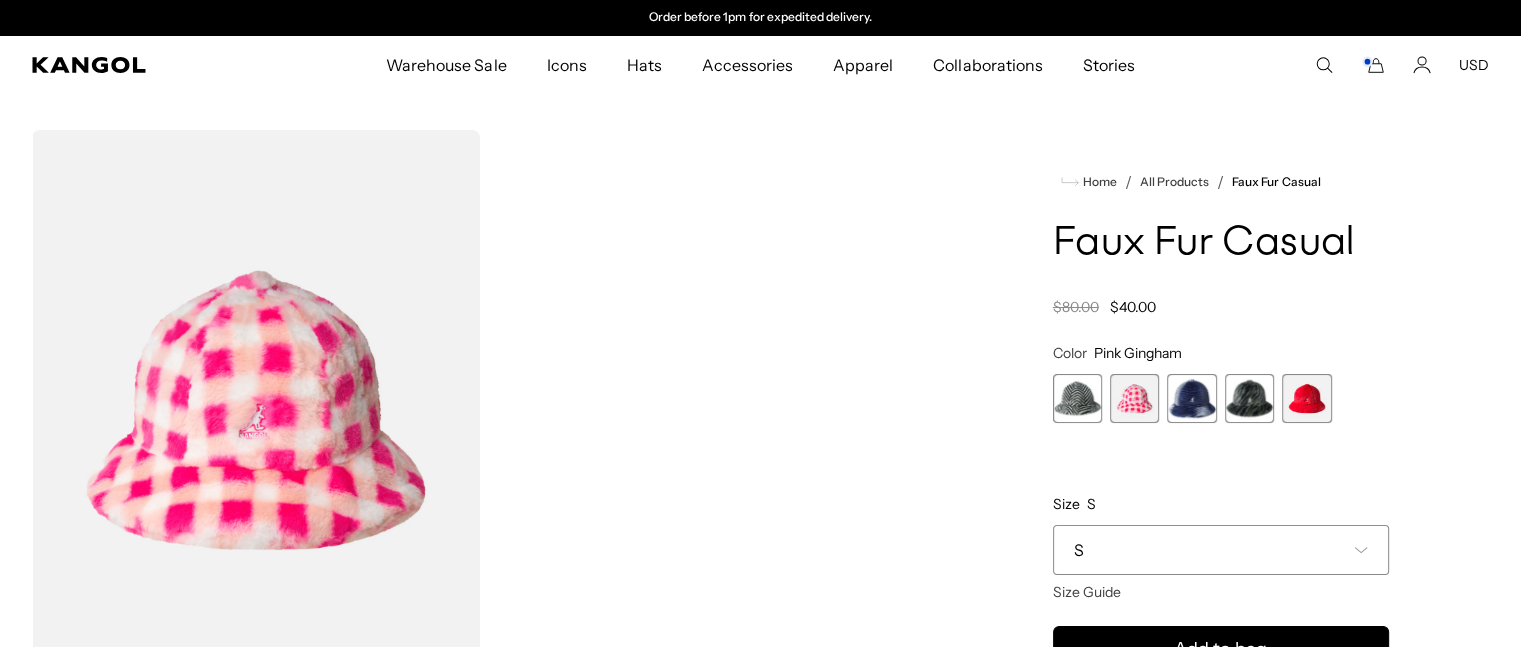 click at bounding box center (1191, 398) 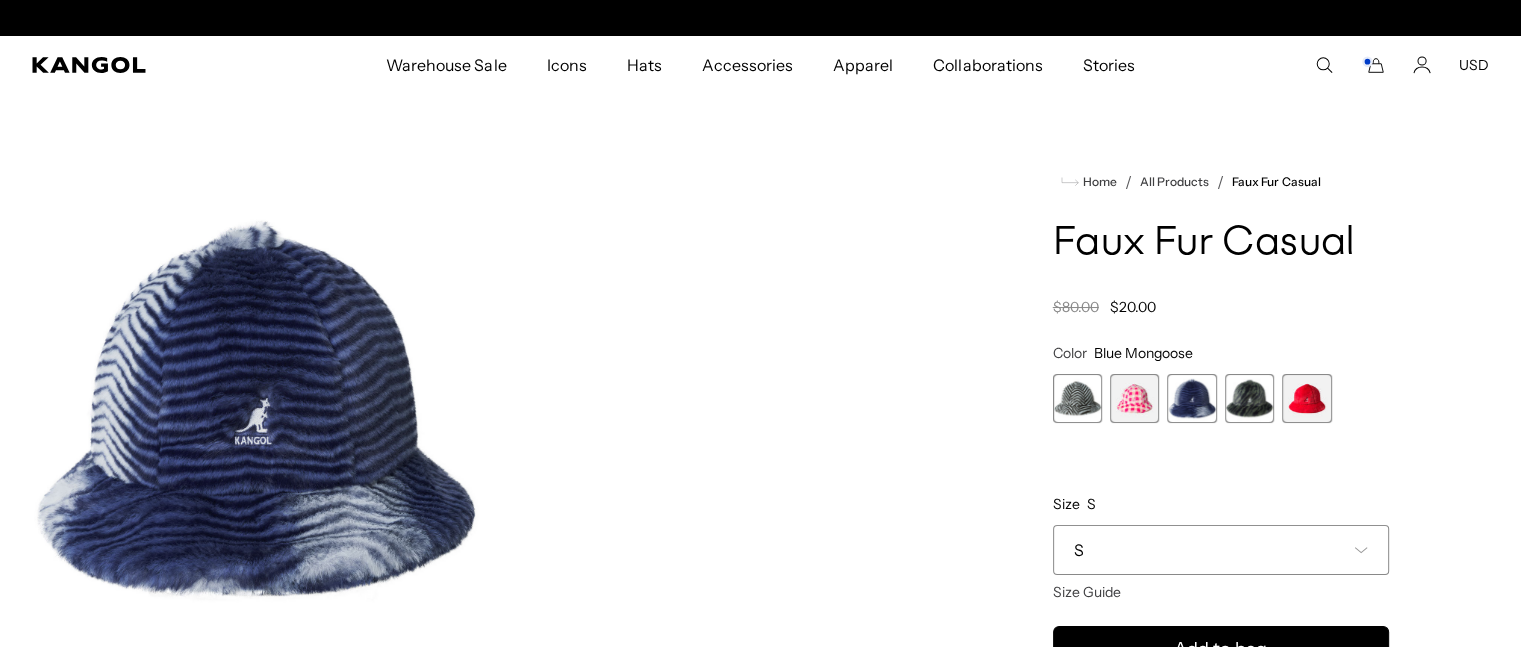 scroll, scrollTop: 0, scrollLeft: 0, axis: both 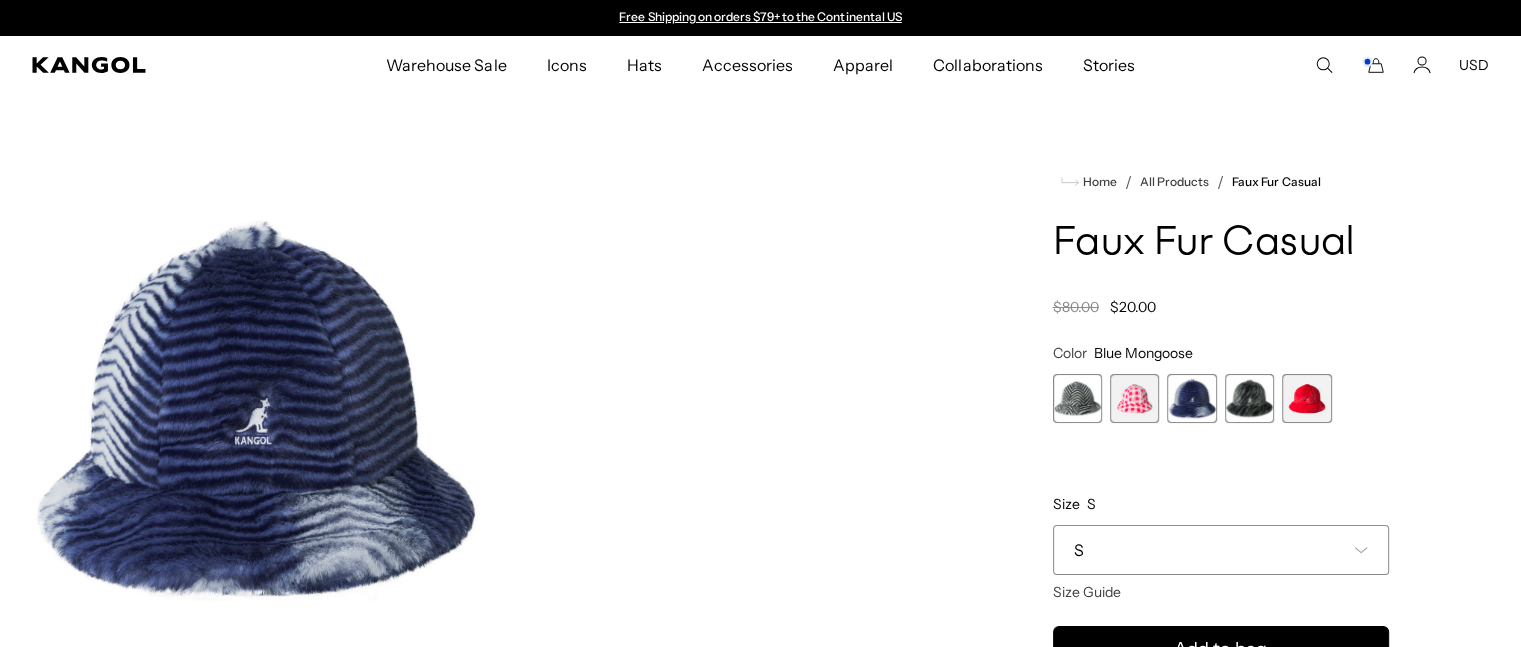 click at bounding box center (1249, 398) 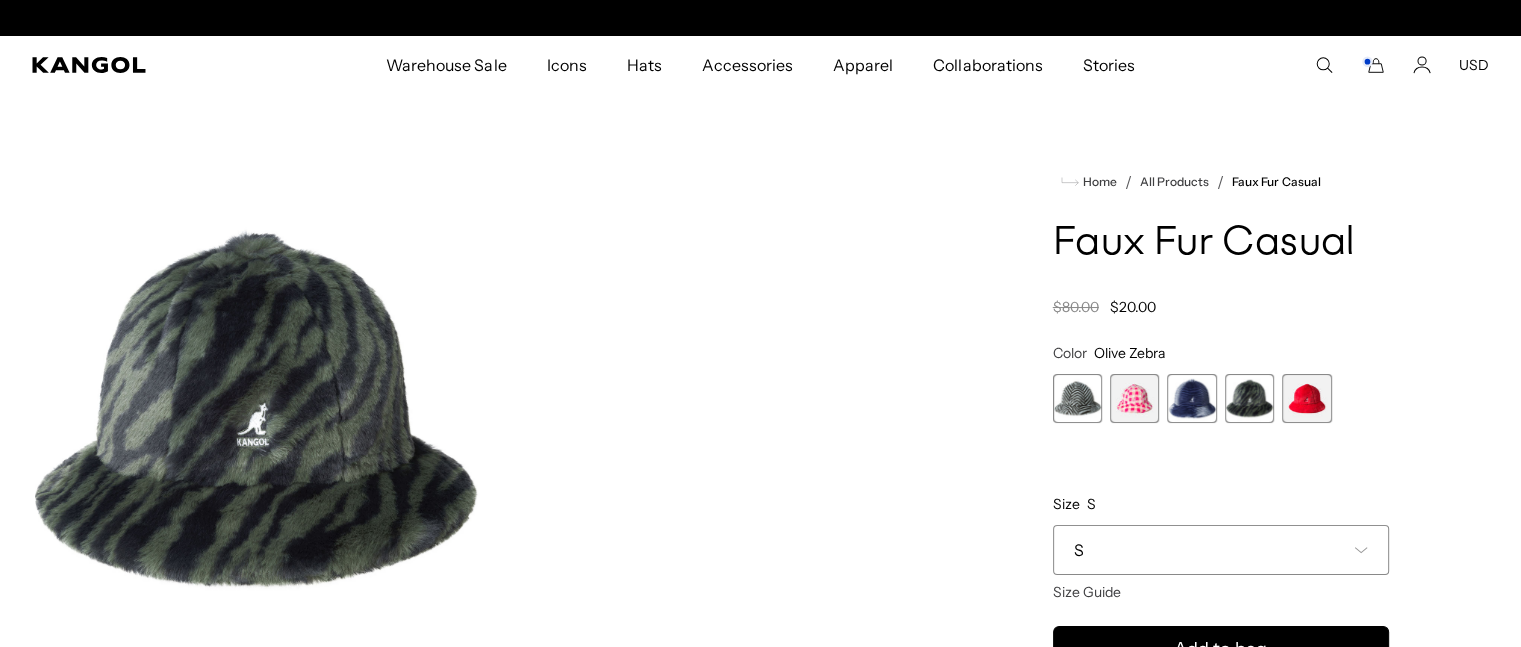 scroll, scrollTop: 0, scrollLeft: 0, axis: both 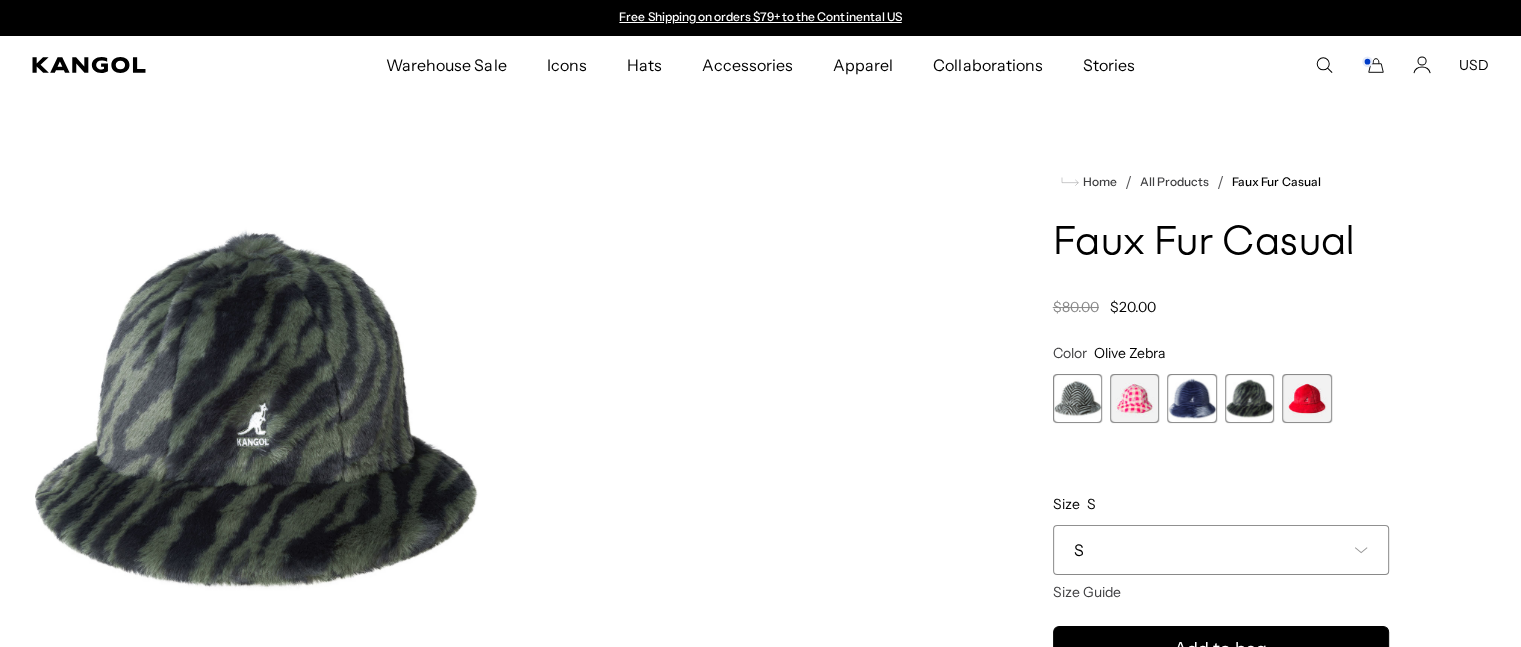 click on "Grey Herringbone
Variant sold out or unavailable
Pink Gingham
Variant sold out or unavailable
Blue Mongoose
Variant sold out or unavailable
Olive Zebra
Variant sold out or unavailable
Scarlet
Variant sold out or unavailable" at bounding box center (1221, 398) 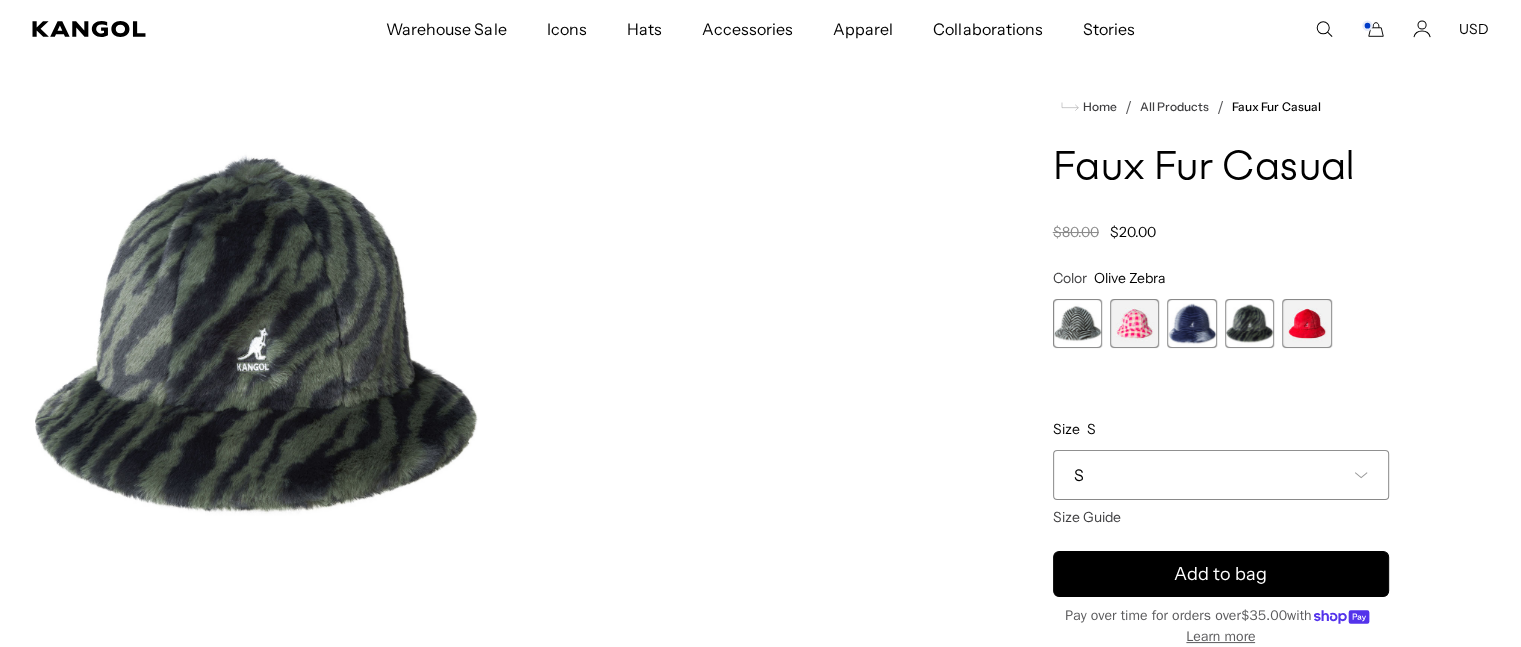 scroll, scrollTop: 0, scrollLeft: 0, axis: both 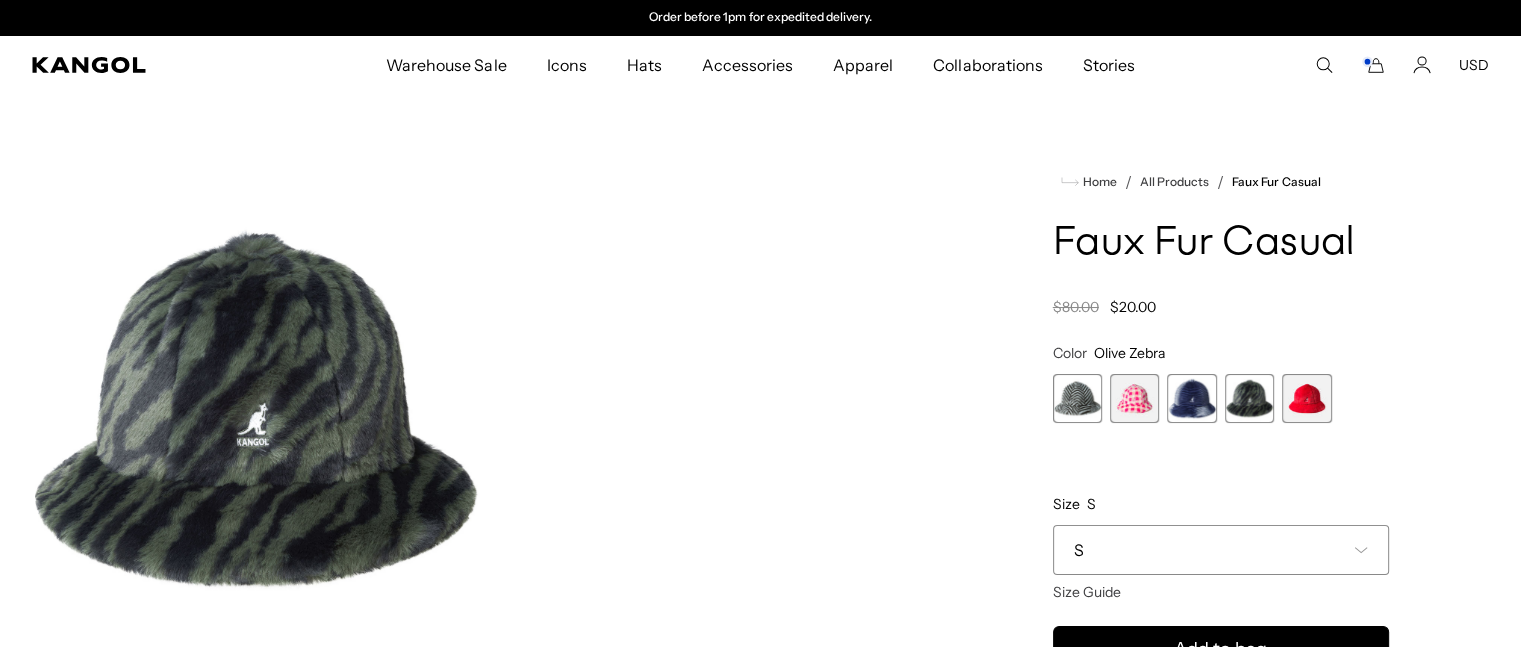 click at bounding box center [256, 410] 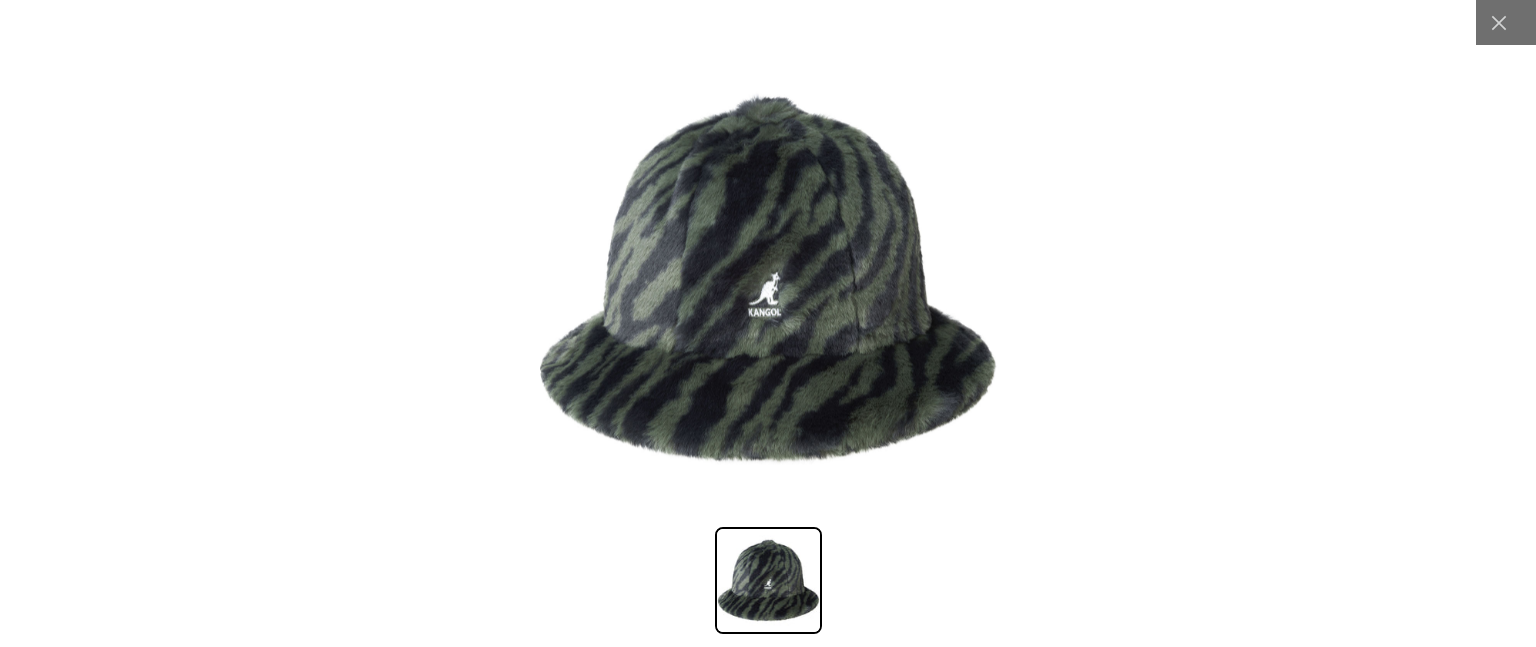 scroll, scrollTop: 0, scrollLeft: 412, axis: horizontal 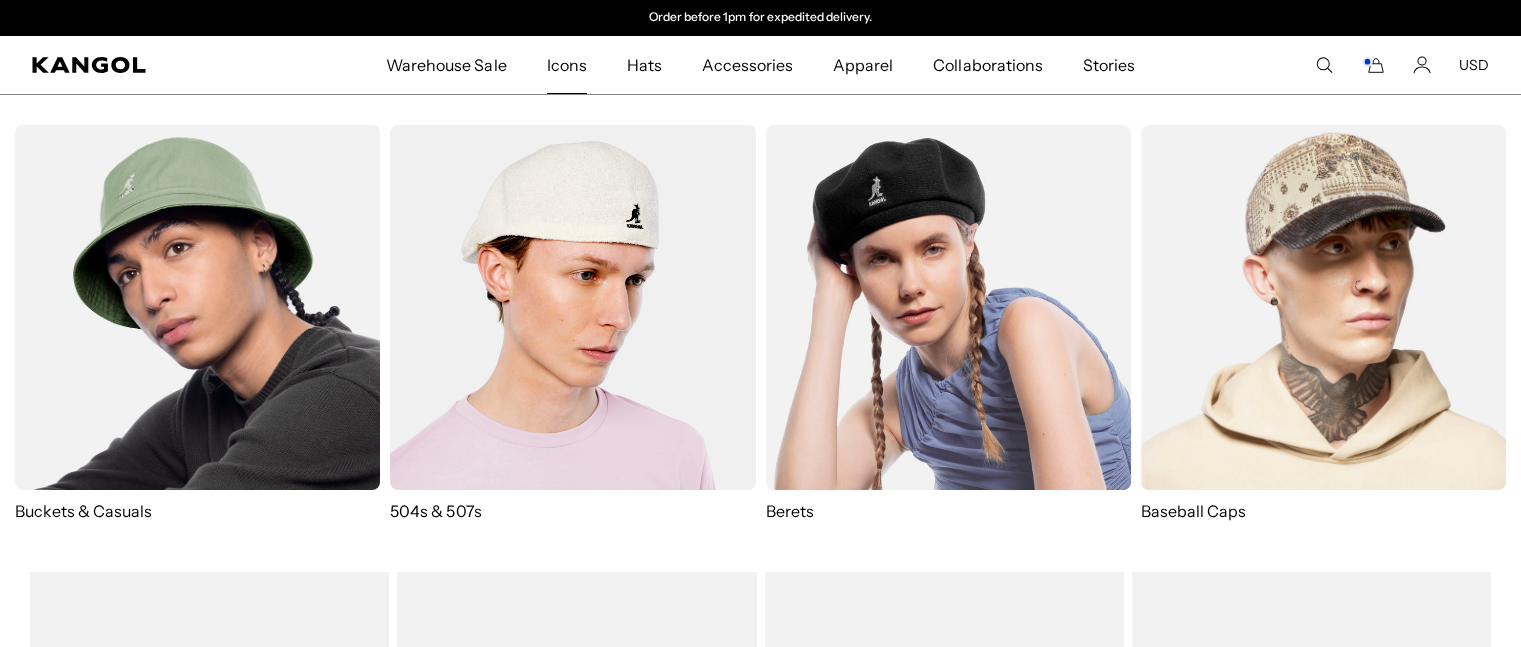 click on "Icons" at bounding box center [567, 65] 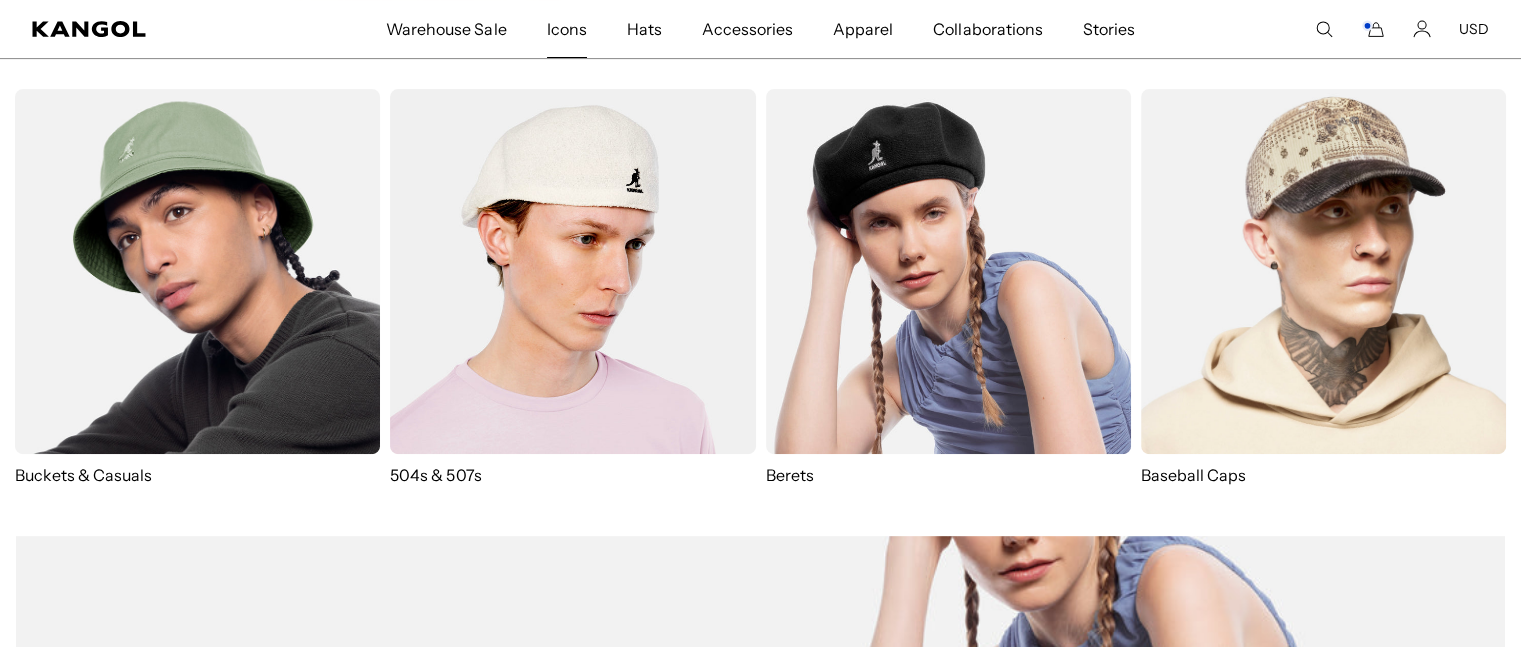 scroll, scrollTop: 900, scrollLeft: 0, axis: vertical 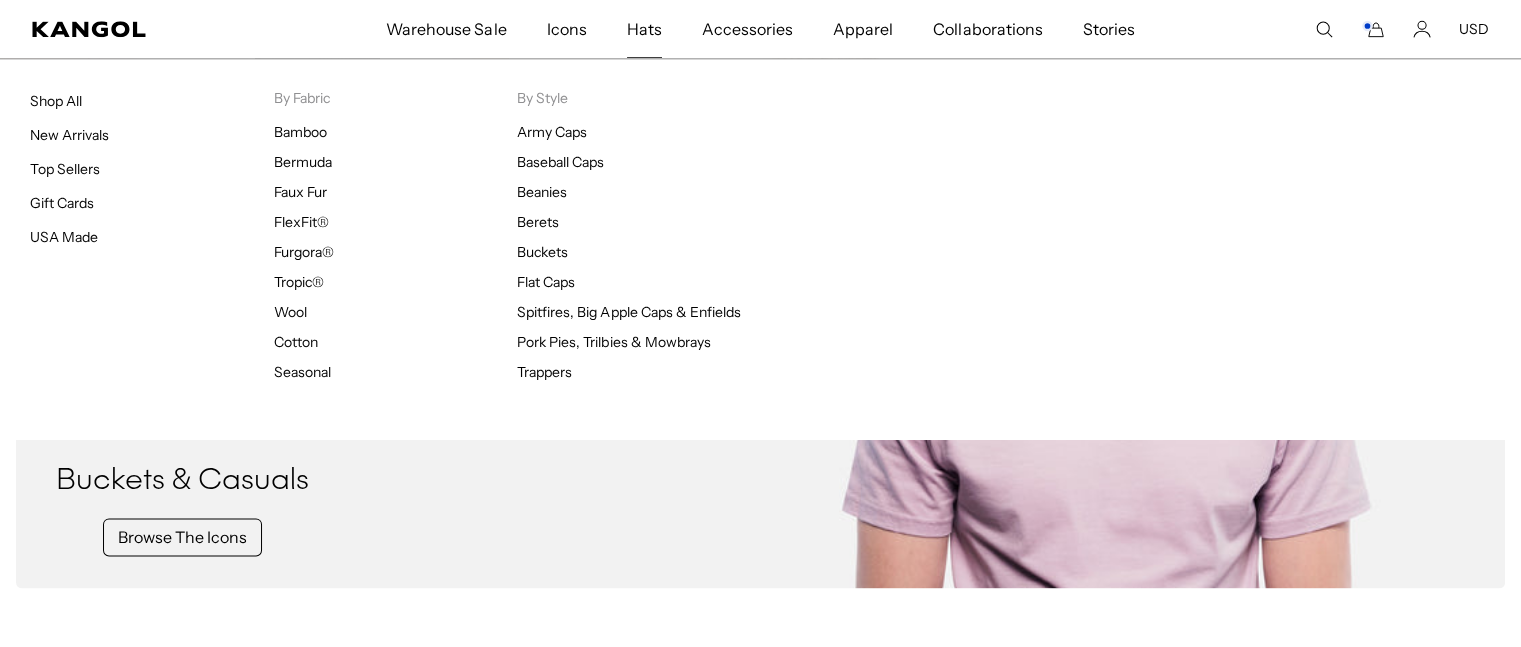 click on "Hats" at bounding box center [644, 29] 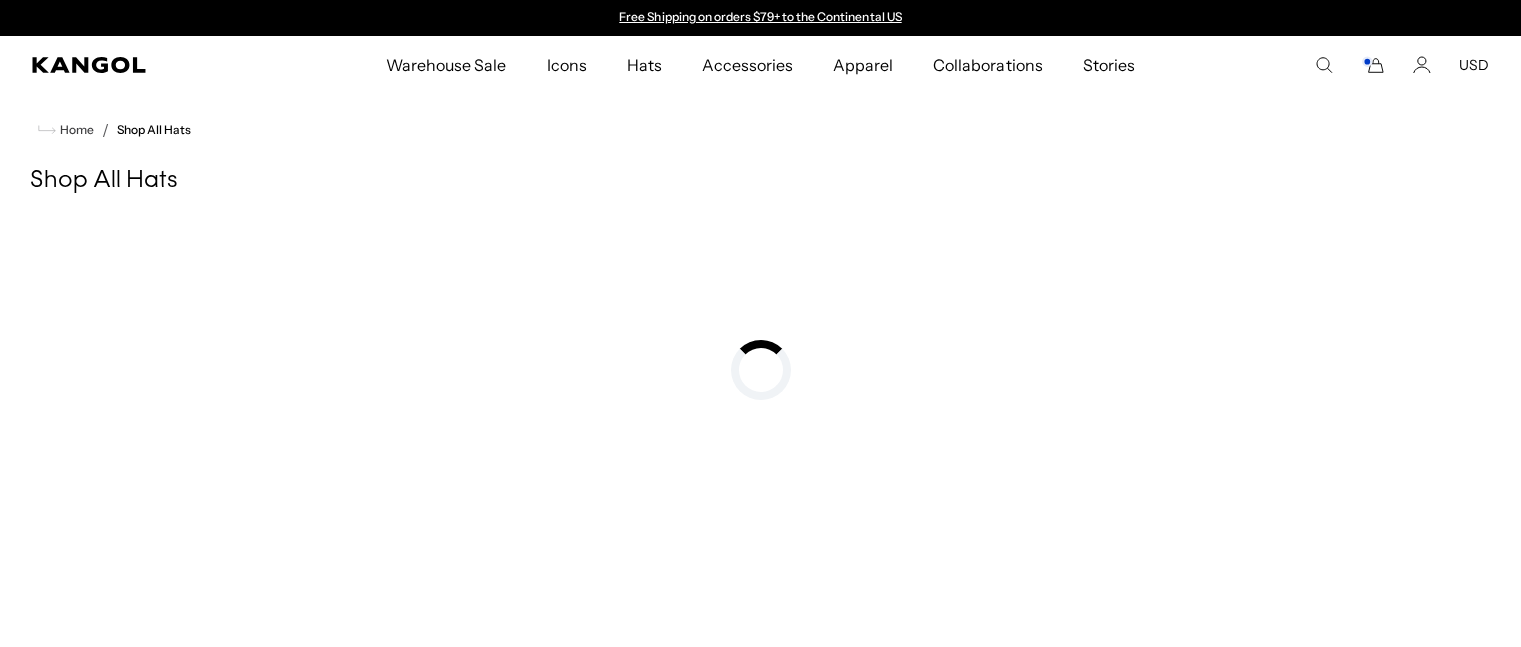 scroll, scrollTop: 0, scrollLeft: 0, axis: both 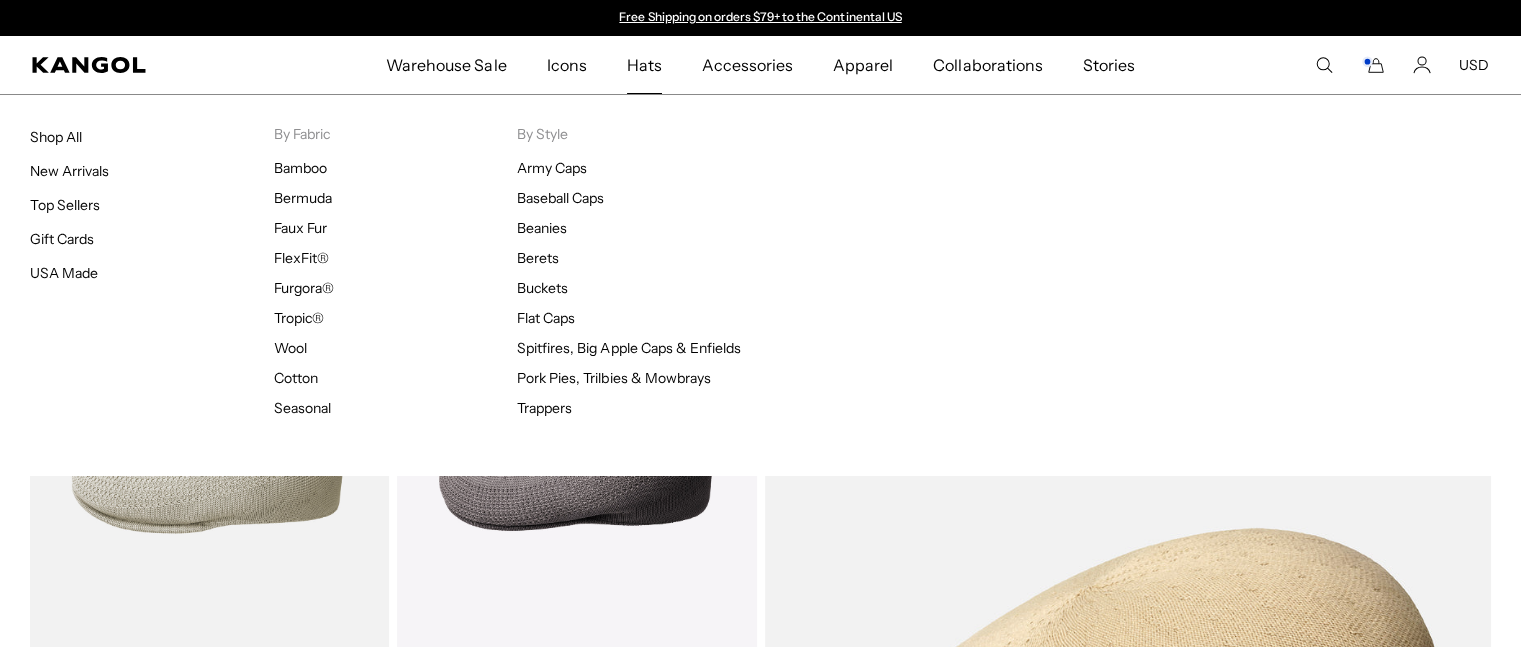 click on "Hats" at bounding box center [644, 65] 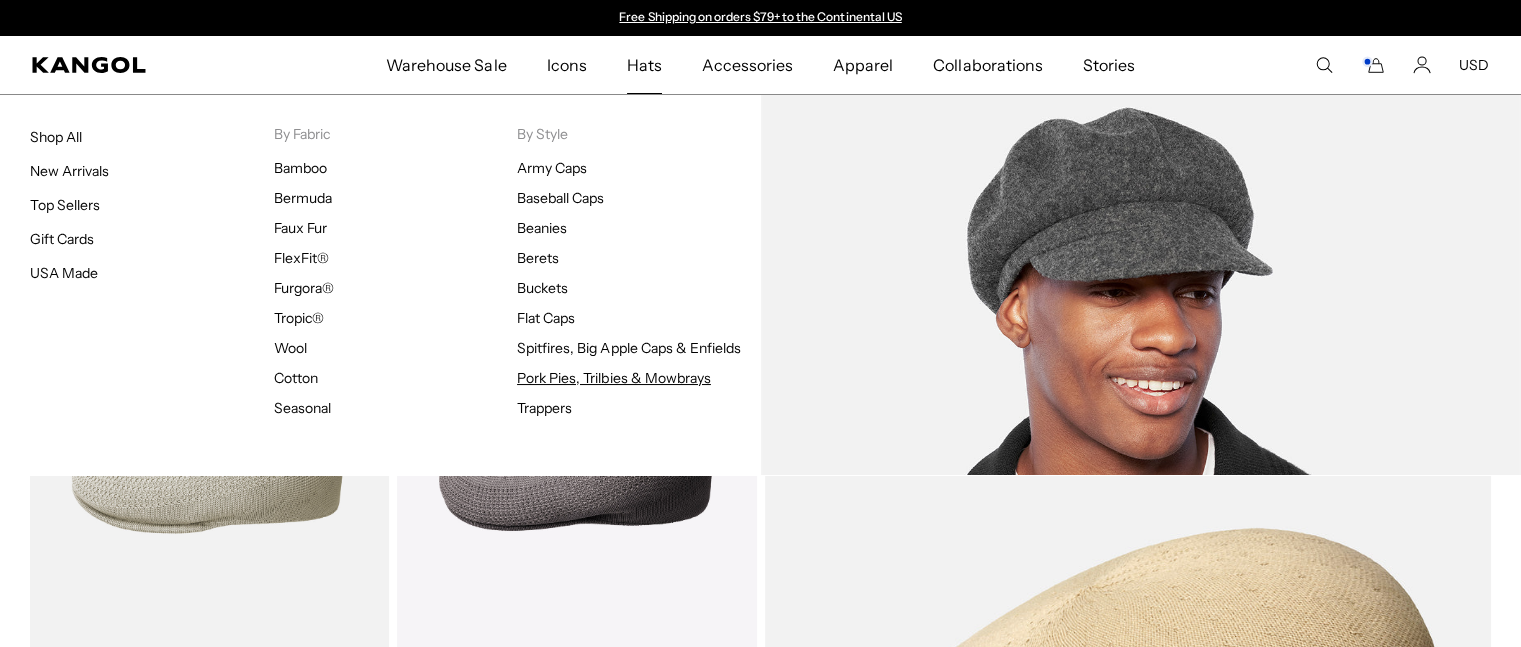 scroll, scrollTop: 0, scrollLeft: 0, axis: both 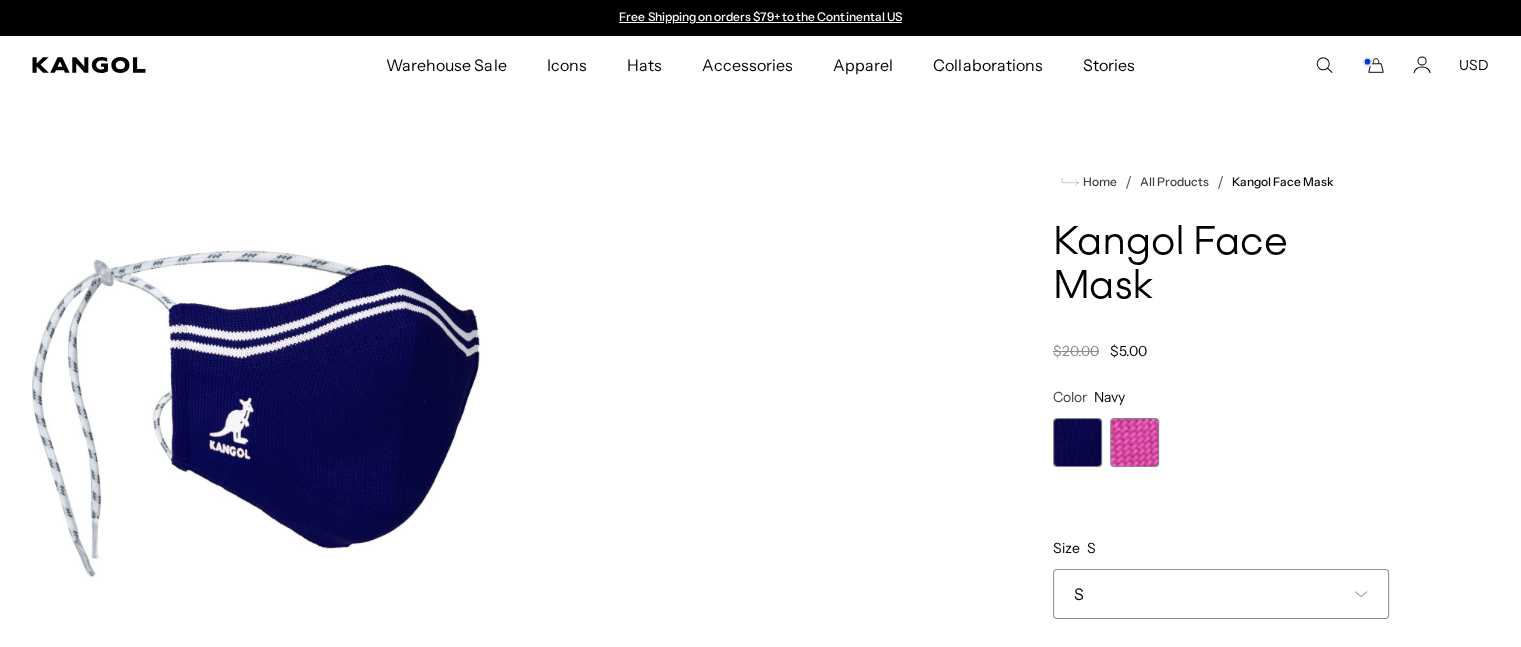 click at bounding box center (1134, 442) 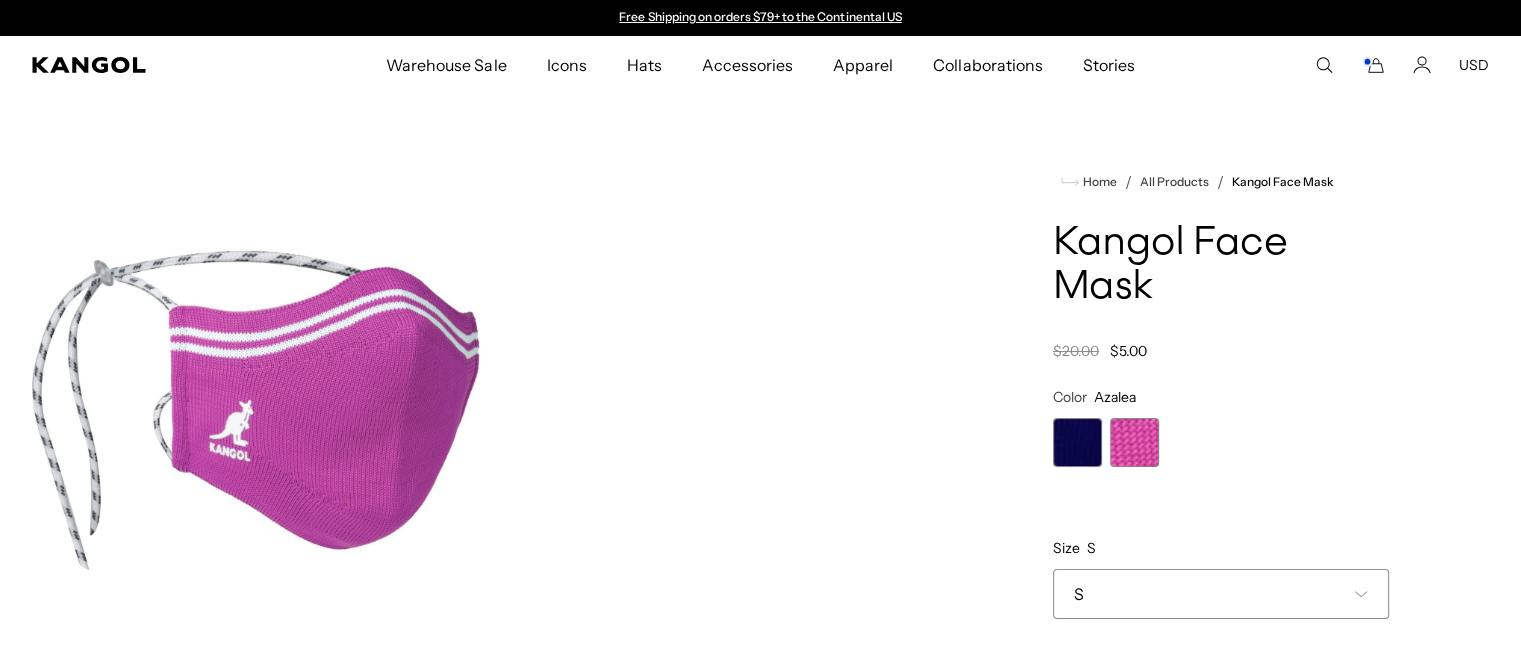 scroll, scrollTop: 0, scrollLeft: 0, axis: both 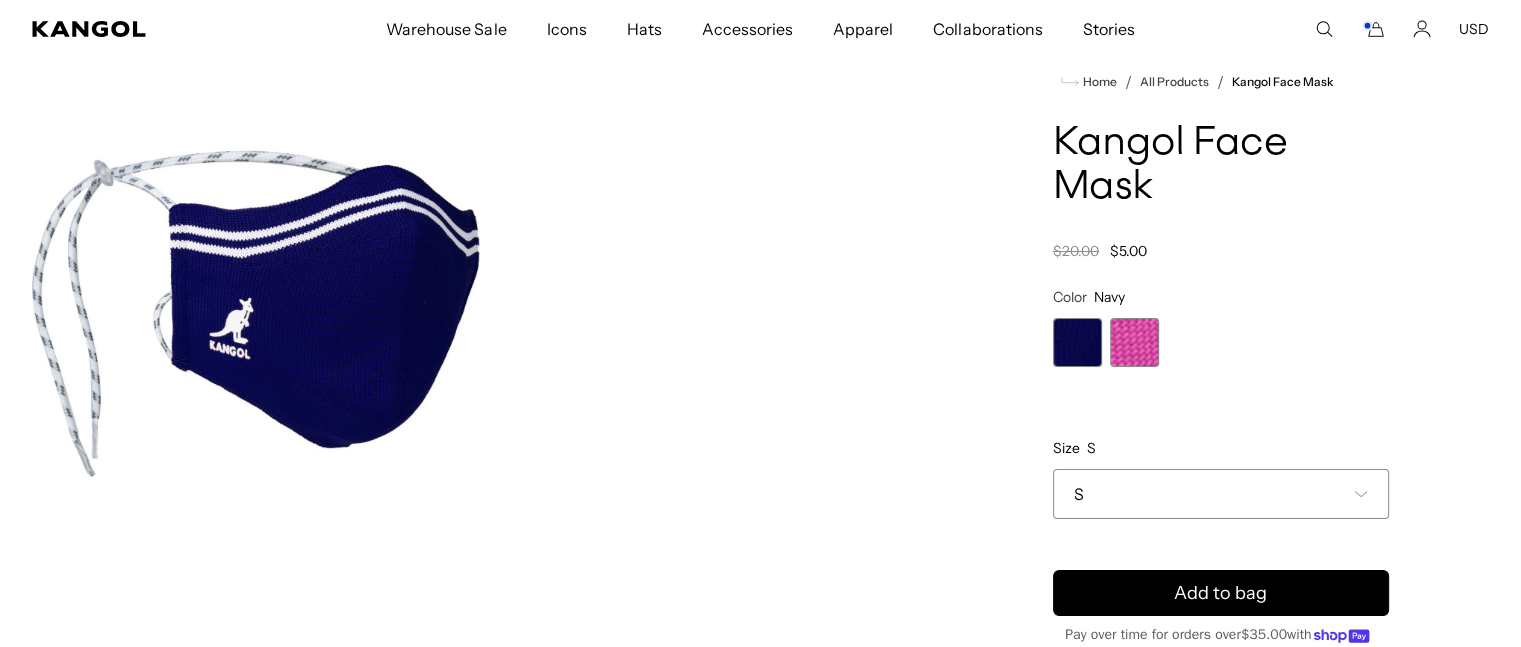 click on "S" at bounding box center (1221, 494) 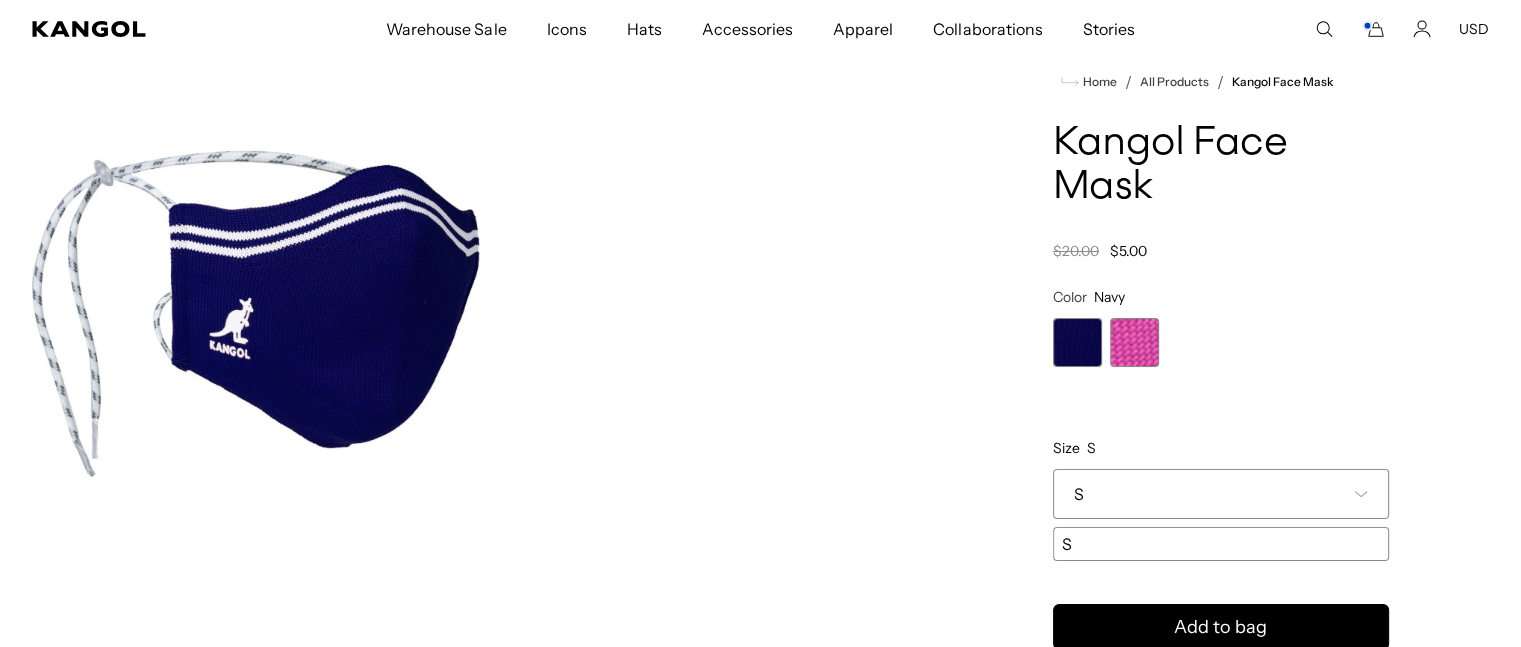 click 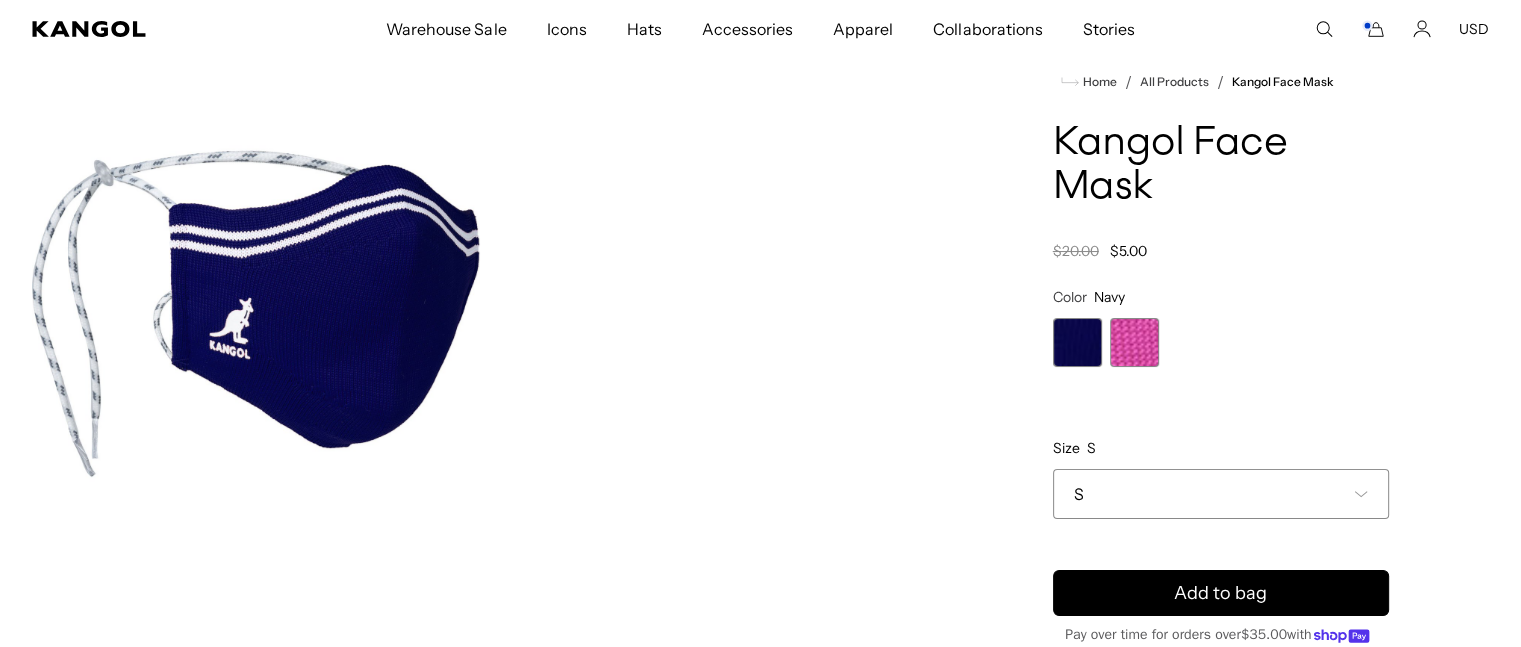click on "Home
/
All Products
/
Kangol Face Mask
Kangol Face Mask
Regular price
$5.00
Regular price
$20.00
Sale price
$5.00
Color
Navy
Previous
Next
Navy
Variant sold out or unavailable
Azalea
Variant sold out or unavailable" at bounding box center [1221, 466] 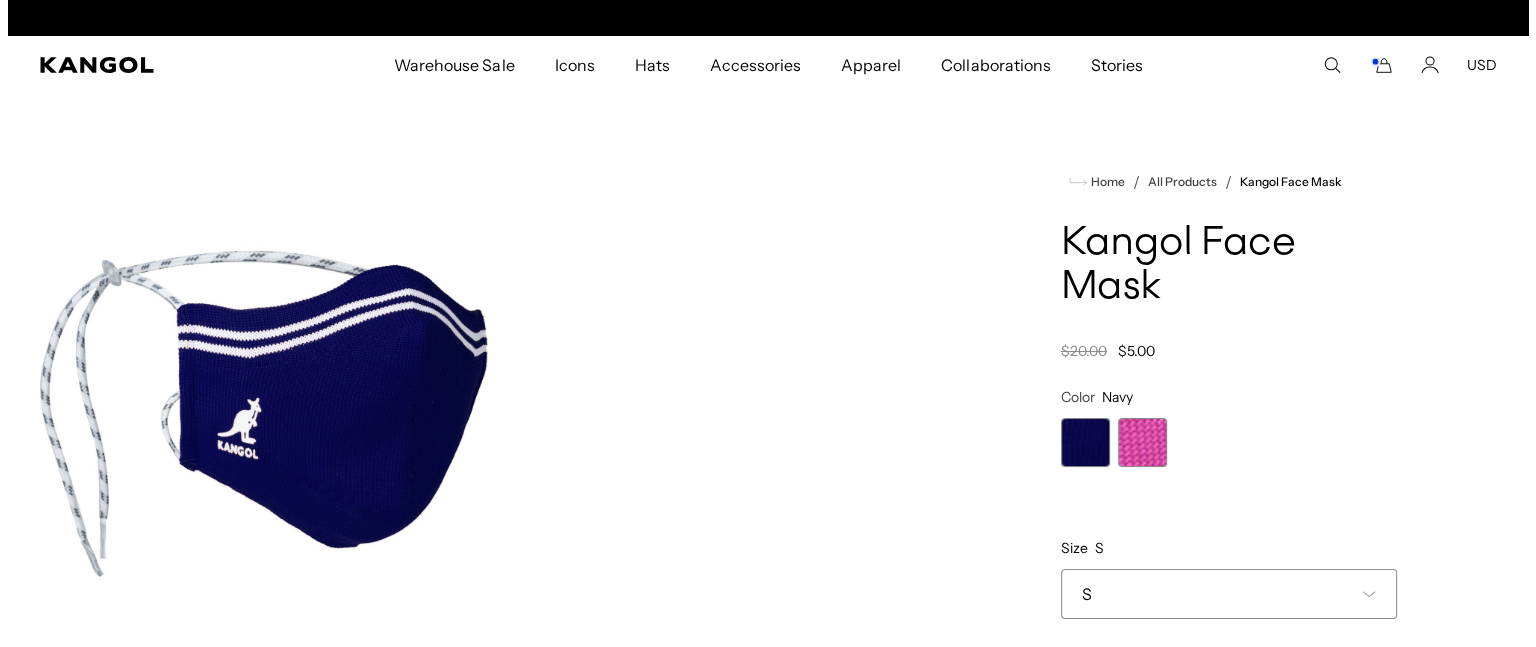 scroll, scrollTop: 0, scrollLeft: 412, axis: horizontal 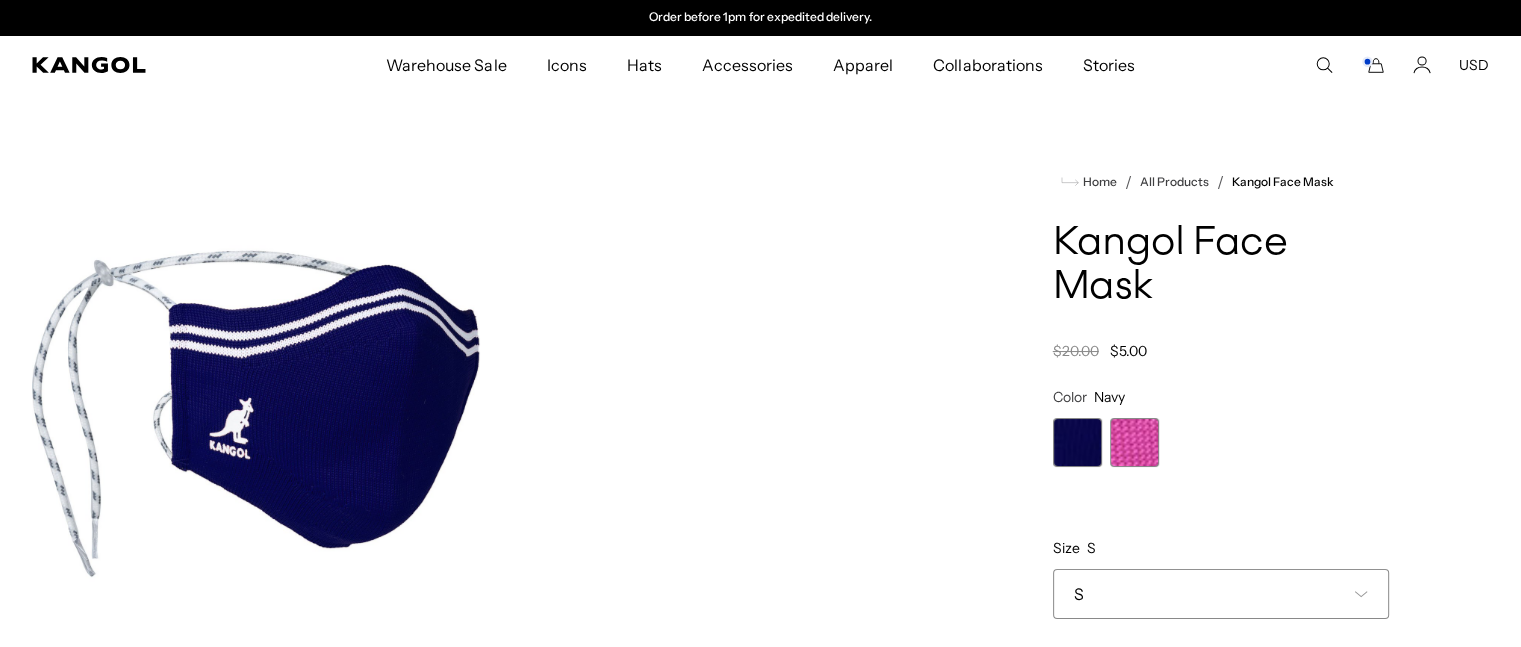 click 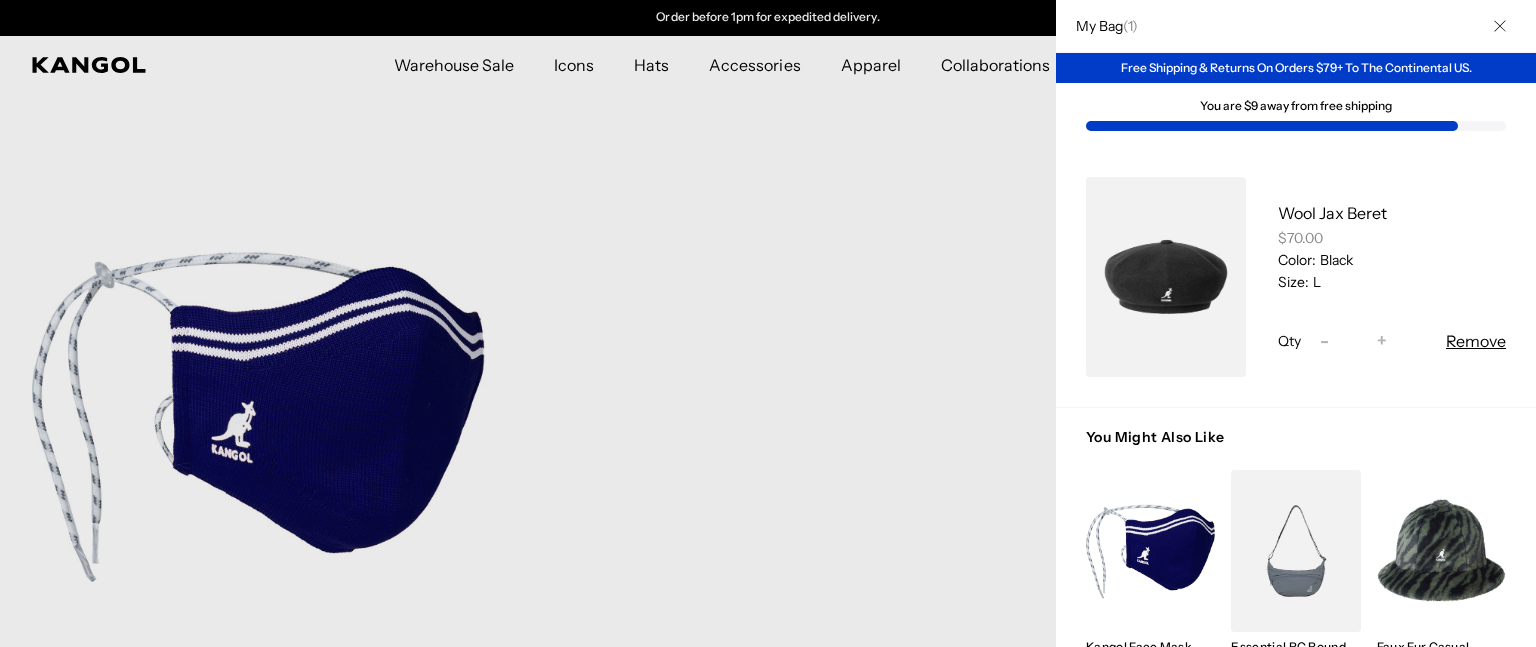 click at bounding box center (1166, 277) 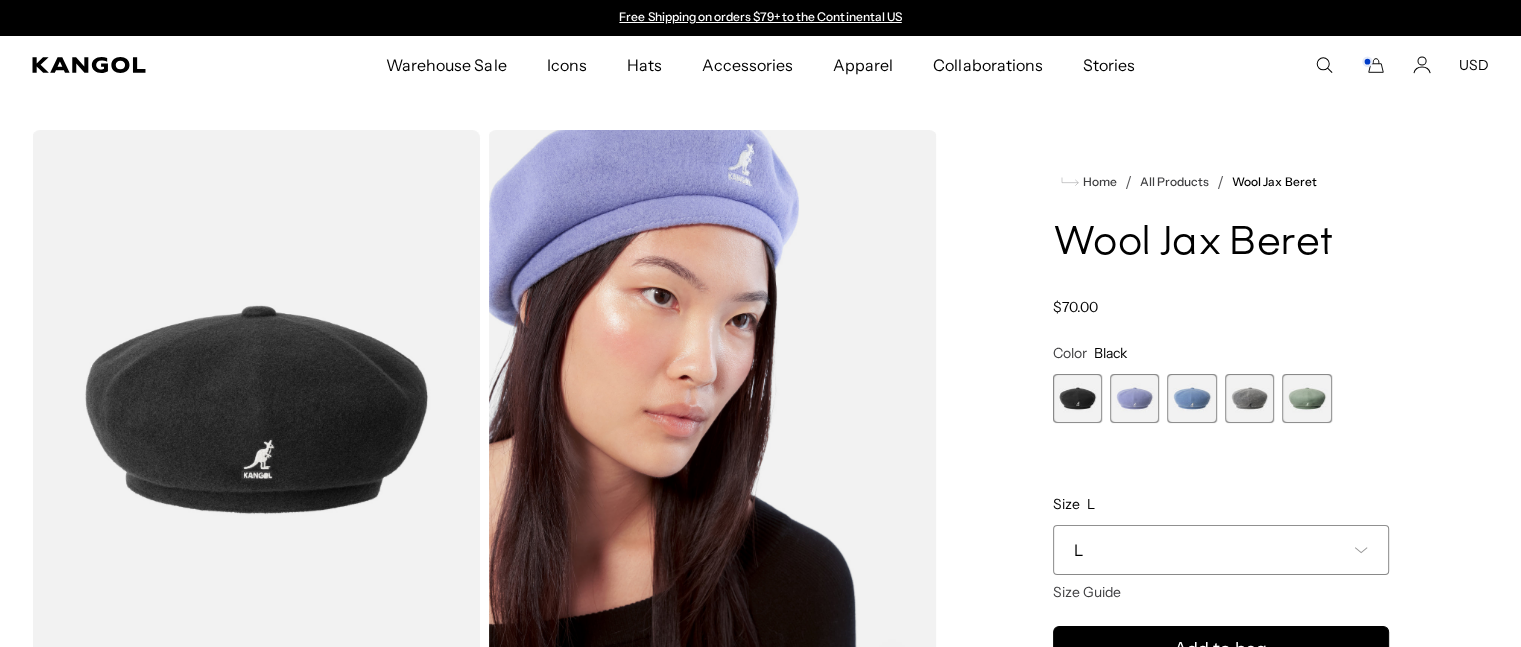 scroll, scrollTop: 0, scrollLeft: 0, axis: both 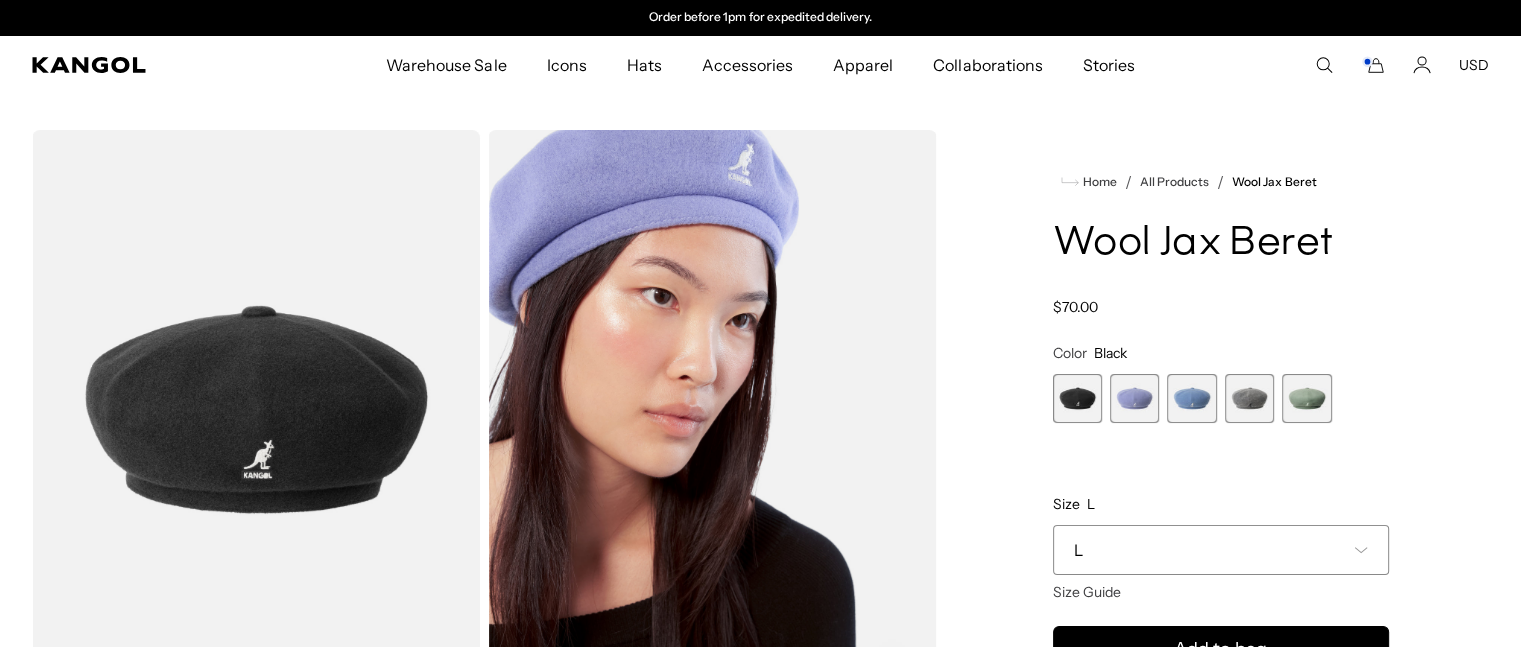 click 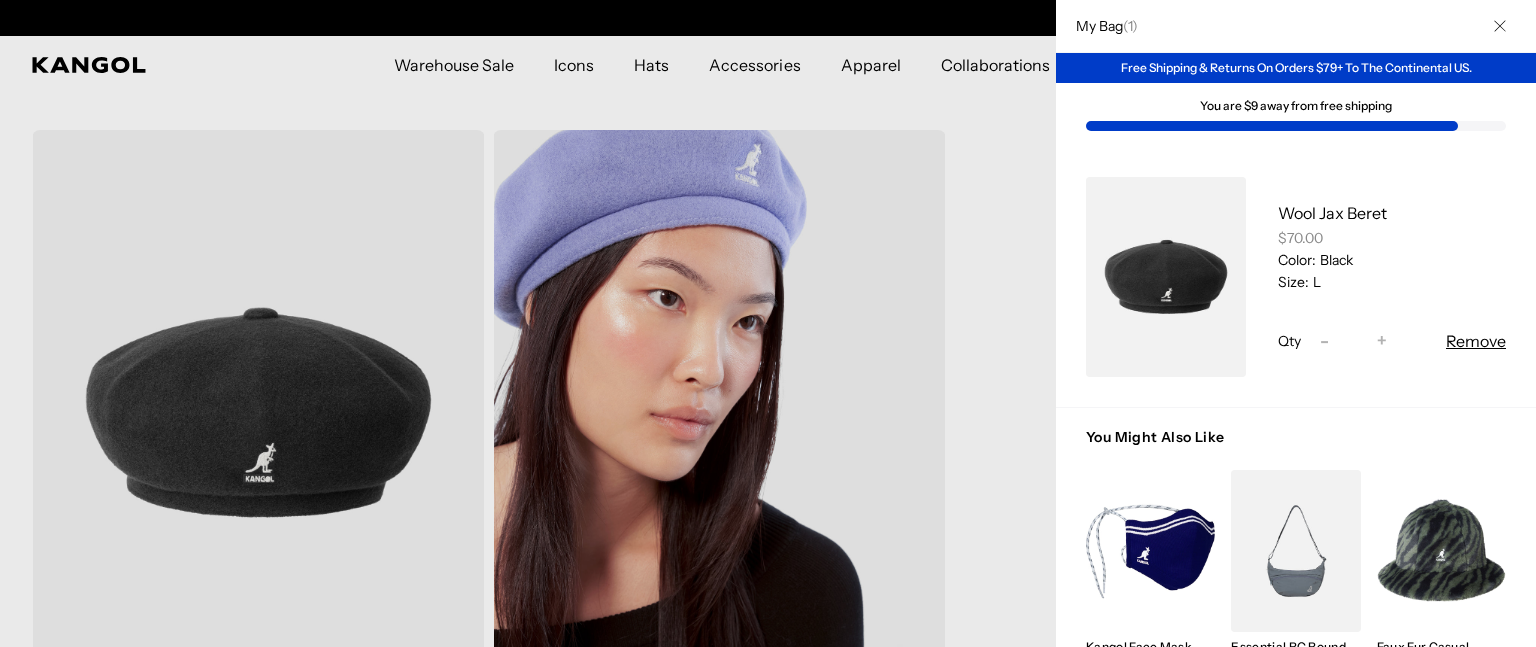 scroll, scrollTop: 0, scrollLeft: 0, axis: both 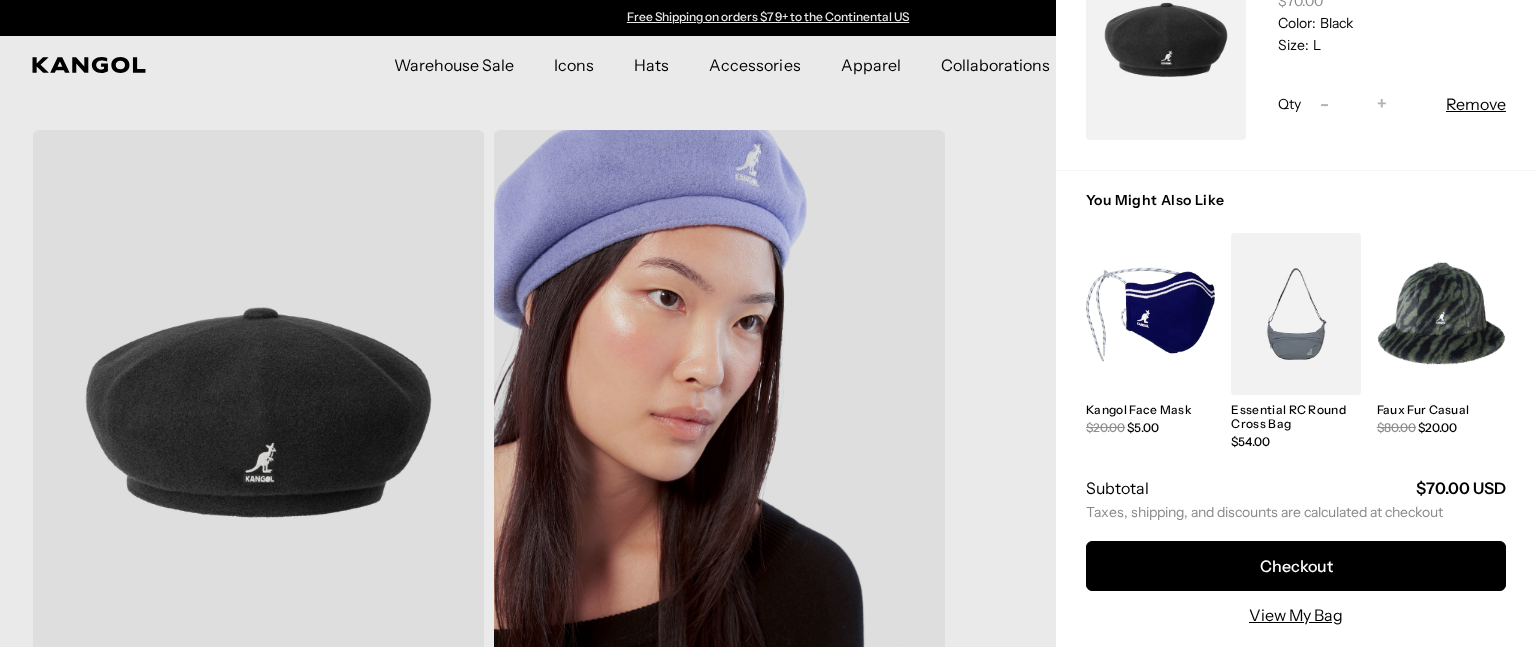 click at bounding box center (1441, 314) 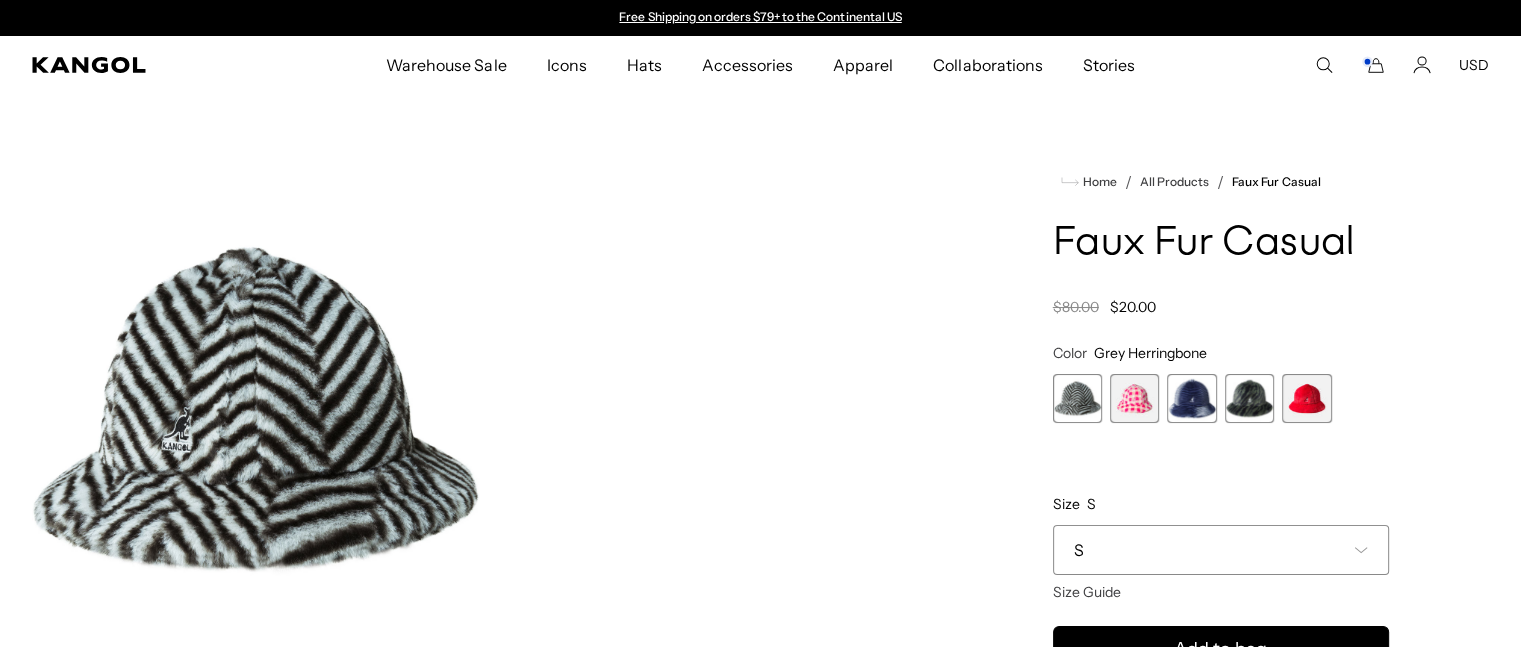 scroll, scrollTop: 0, scrollLeft: 0, axis: both 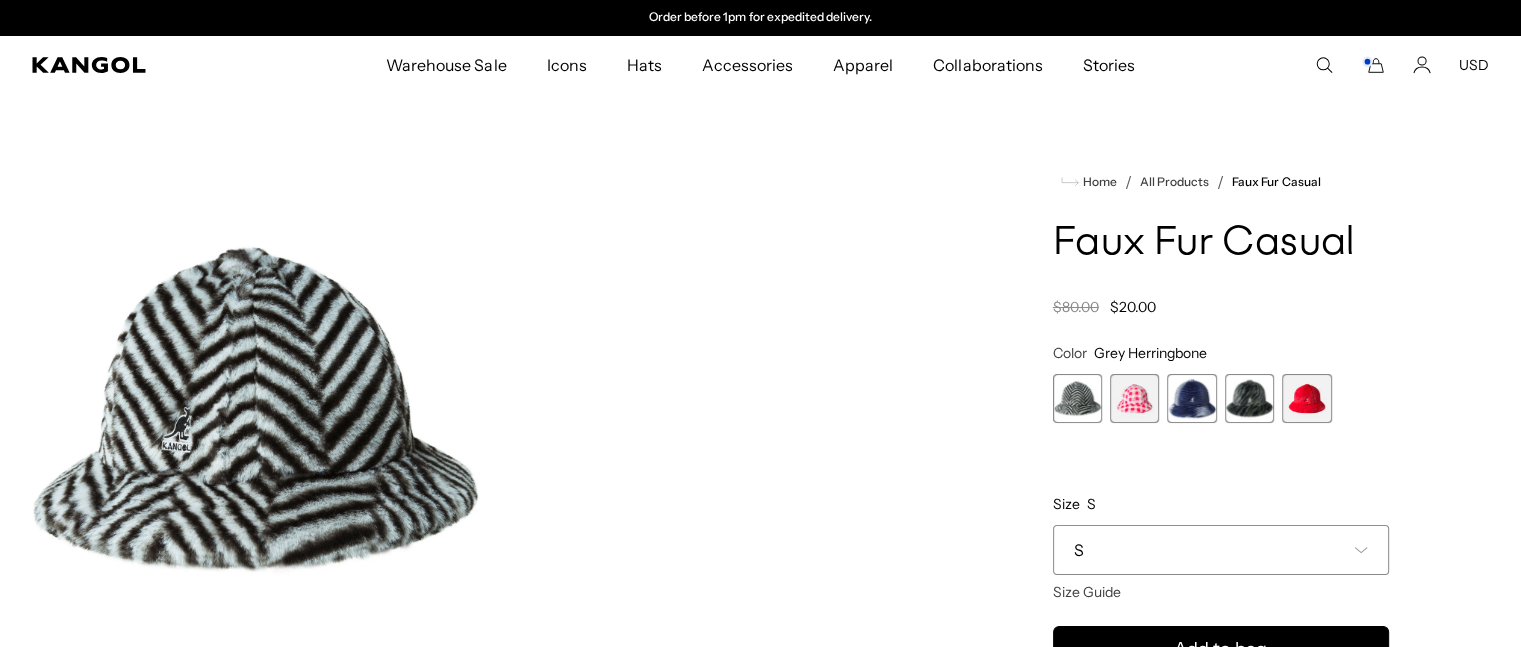 click at bounding box center (1249, 398) 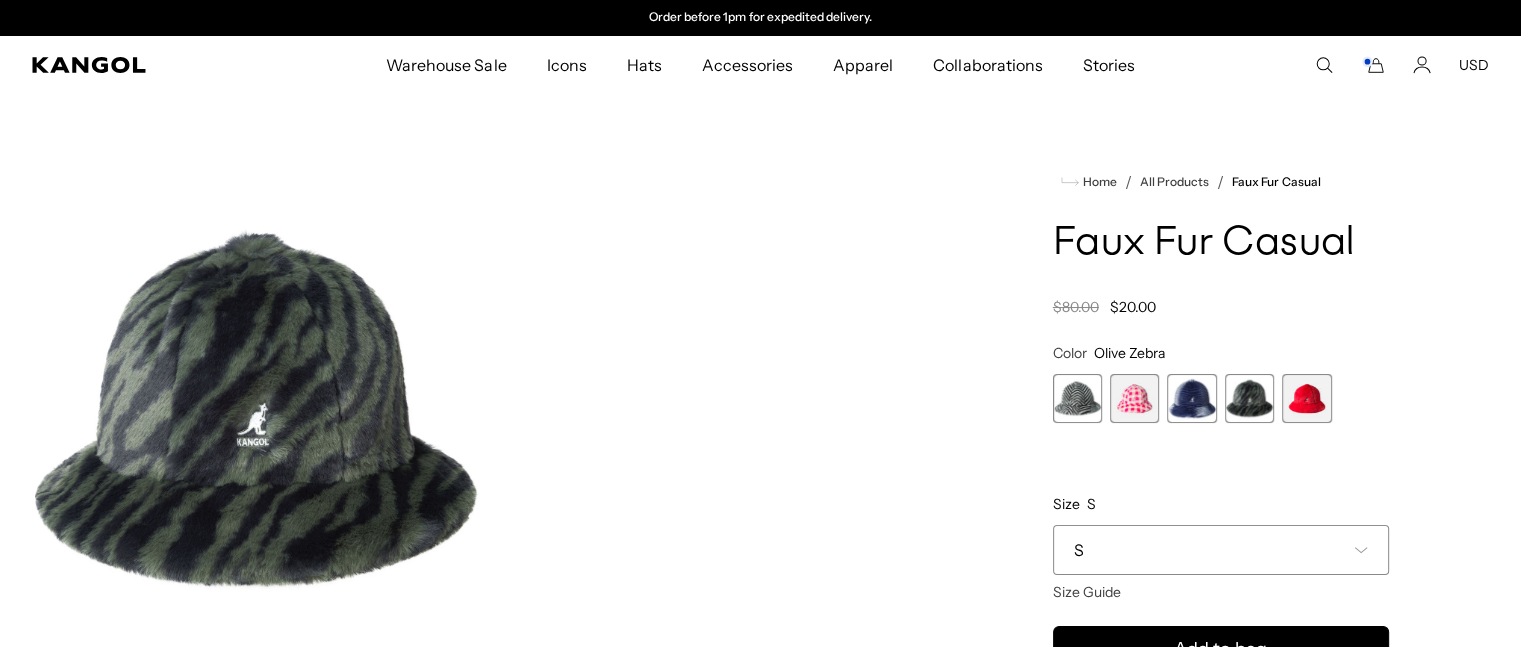 click on "S" at bounding box center [1221, 550] 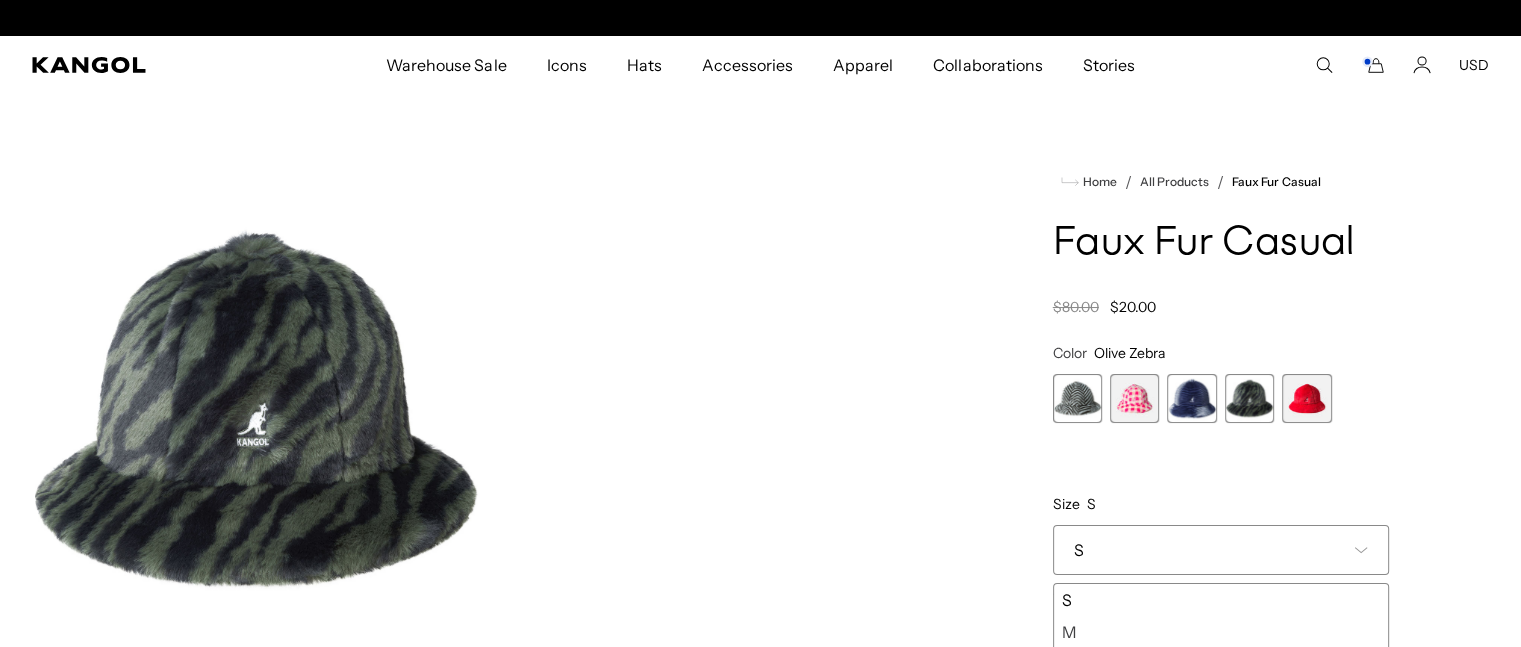 scroll, scrollTop: 0, scrollLeft: 0, axis: both 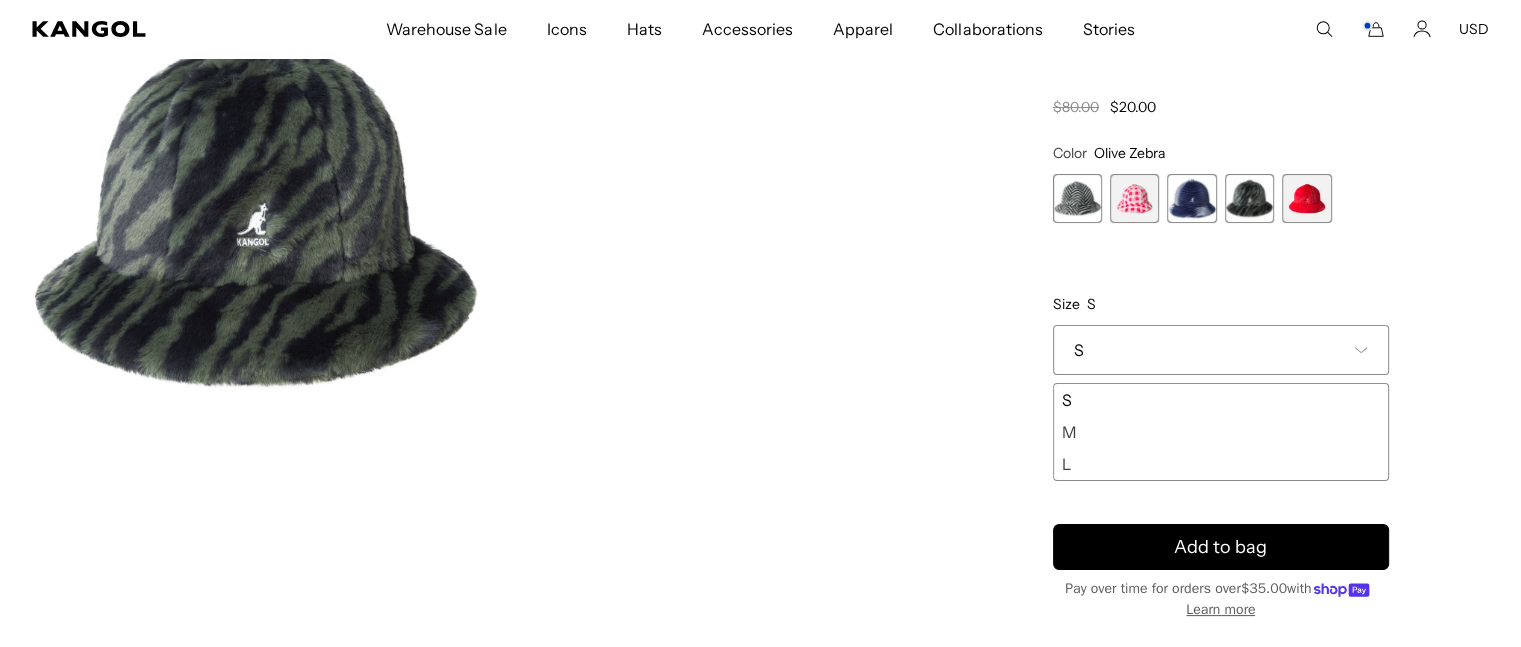 click on "L" at bounding box center [1221, 464] 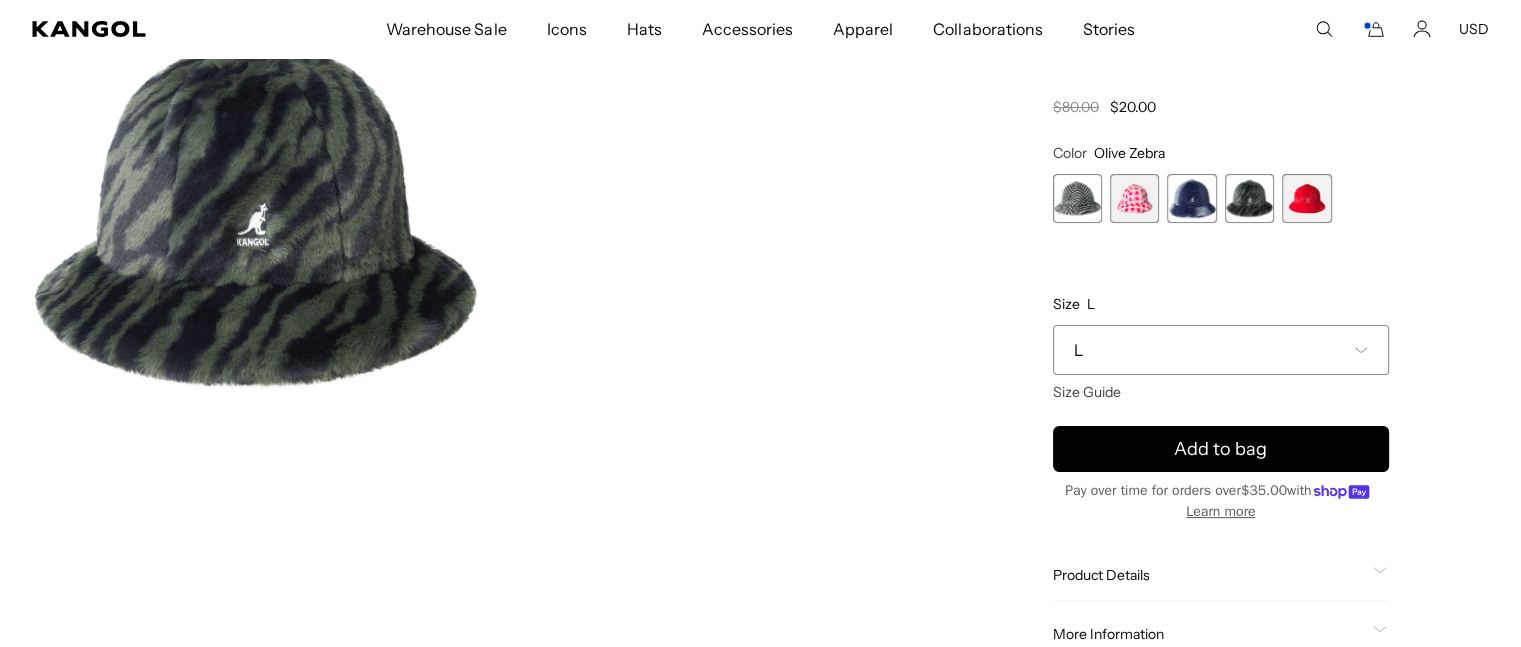 scroll, scrollTop: 0, scrollLeft: 412, axis: horizontal 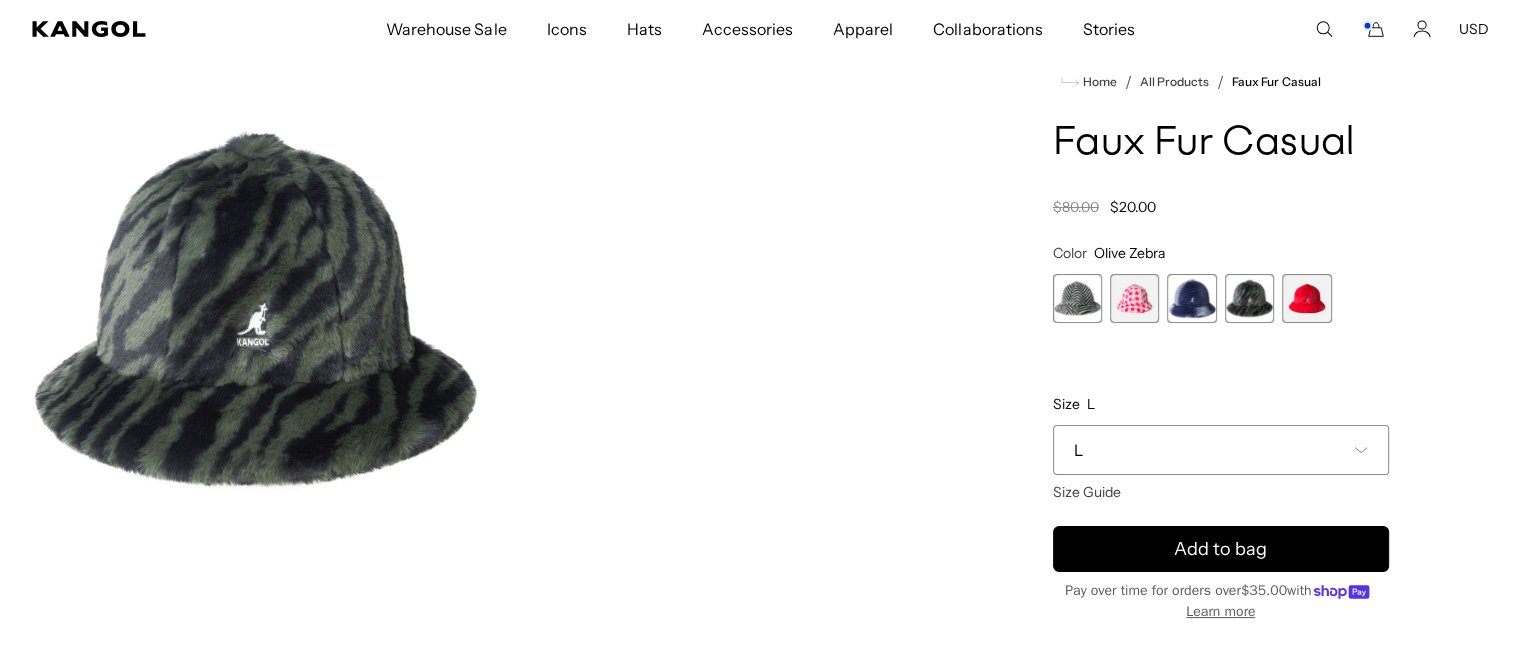 click at bounding box center [1191, 298] 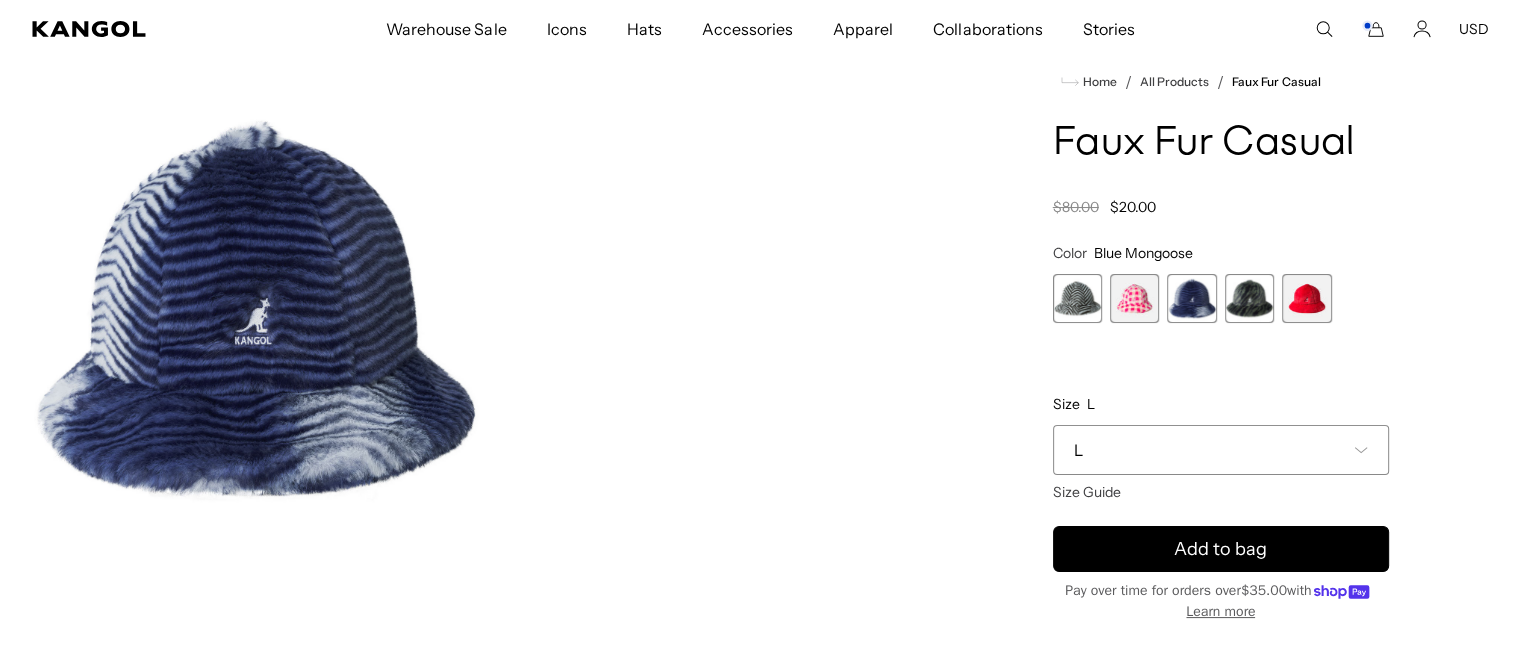 scroll, scrollTop: 0, scrollLeft: 0, axis: both 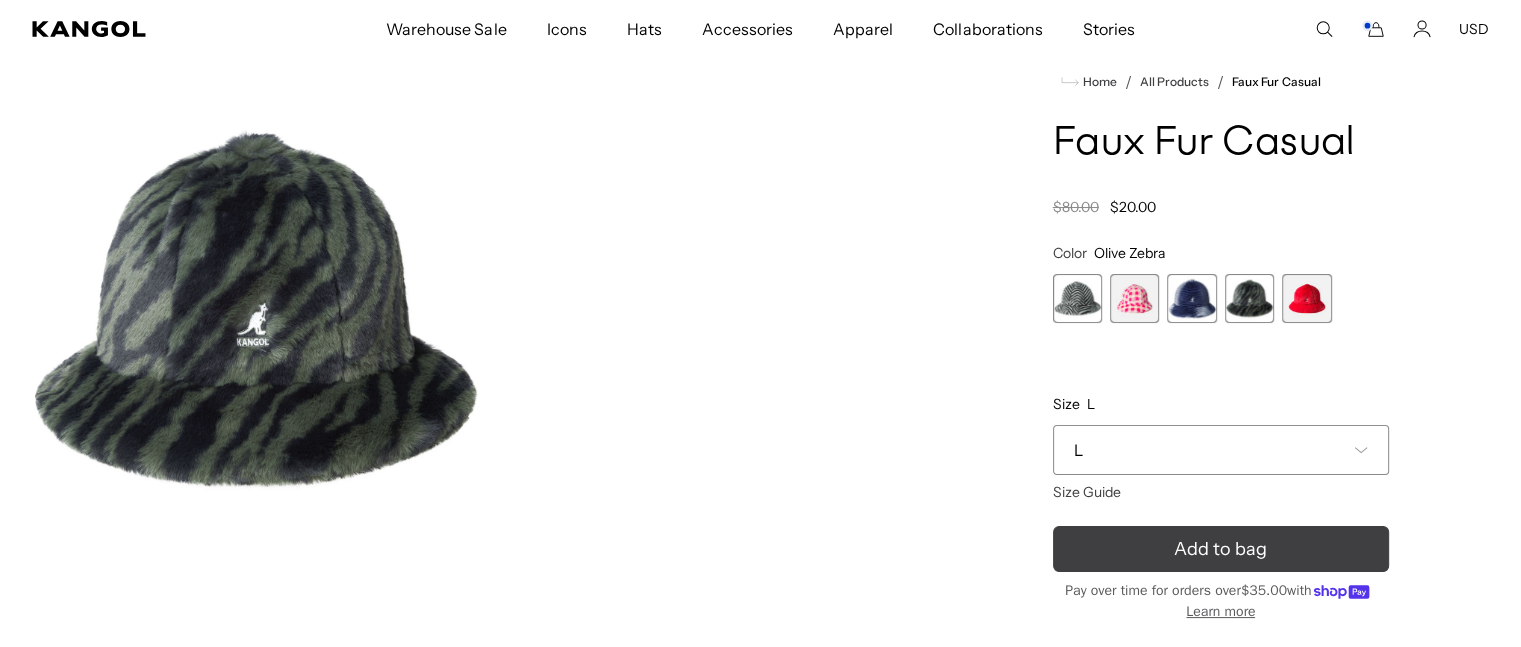 click 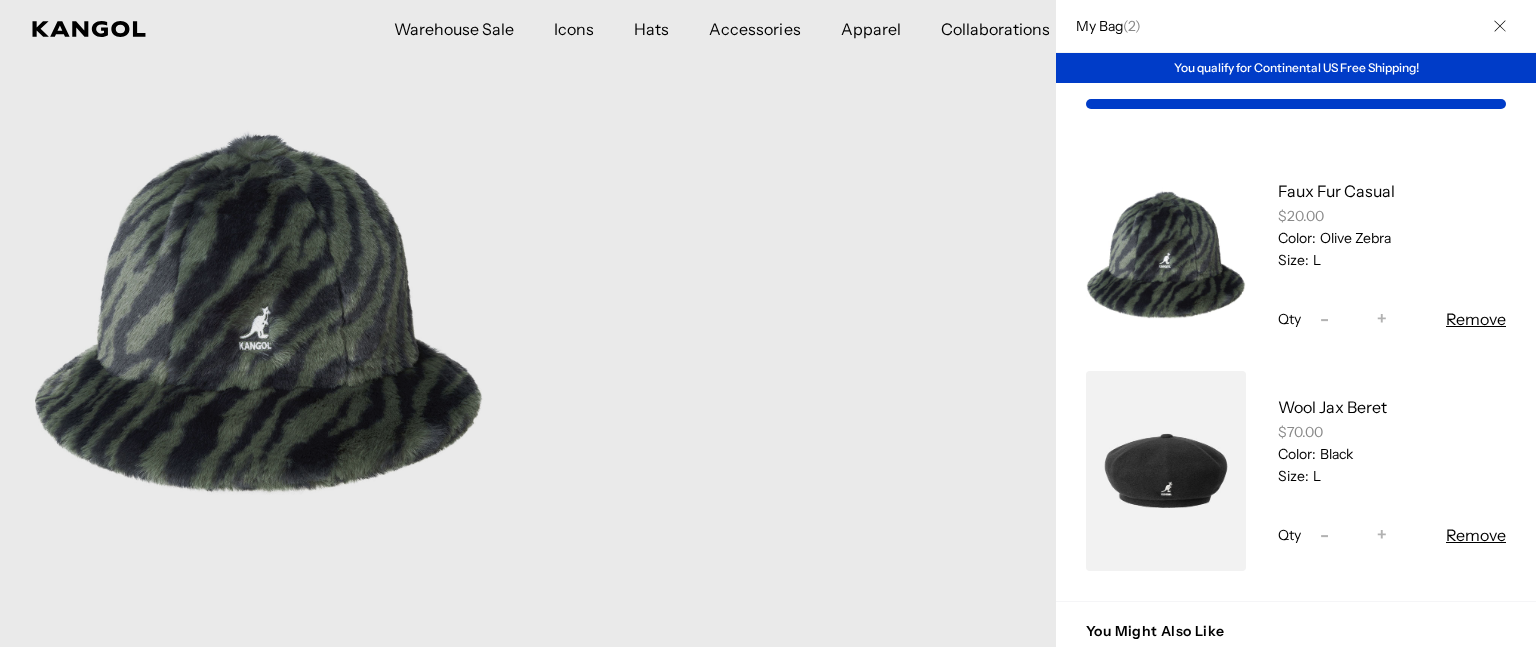 scroll, scrollTop: 0, scrollLeft: 0, axis: both 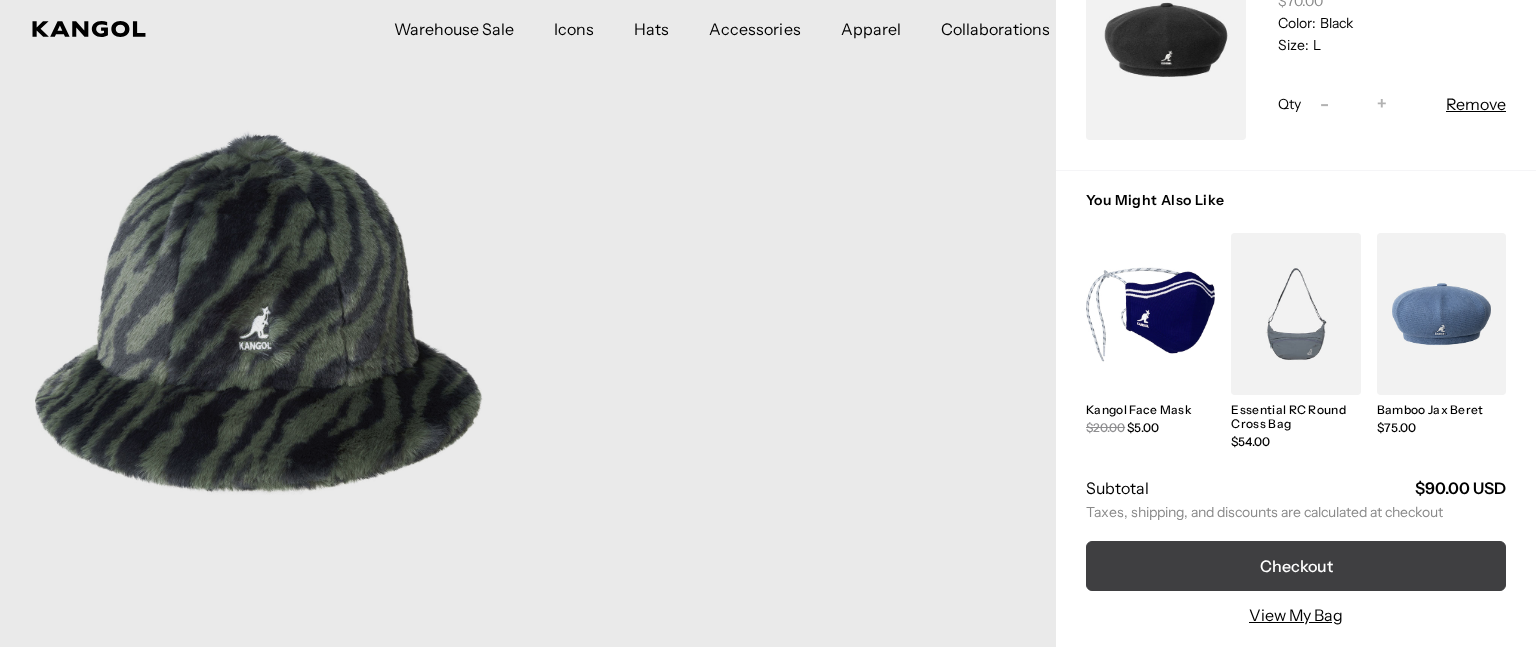 click on "Checkout" at bounding box center (1296, 566) 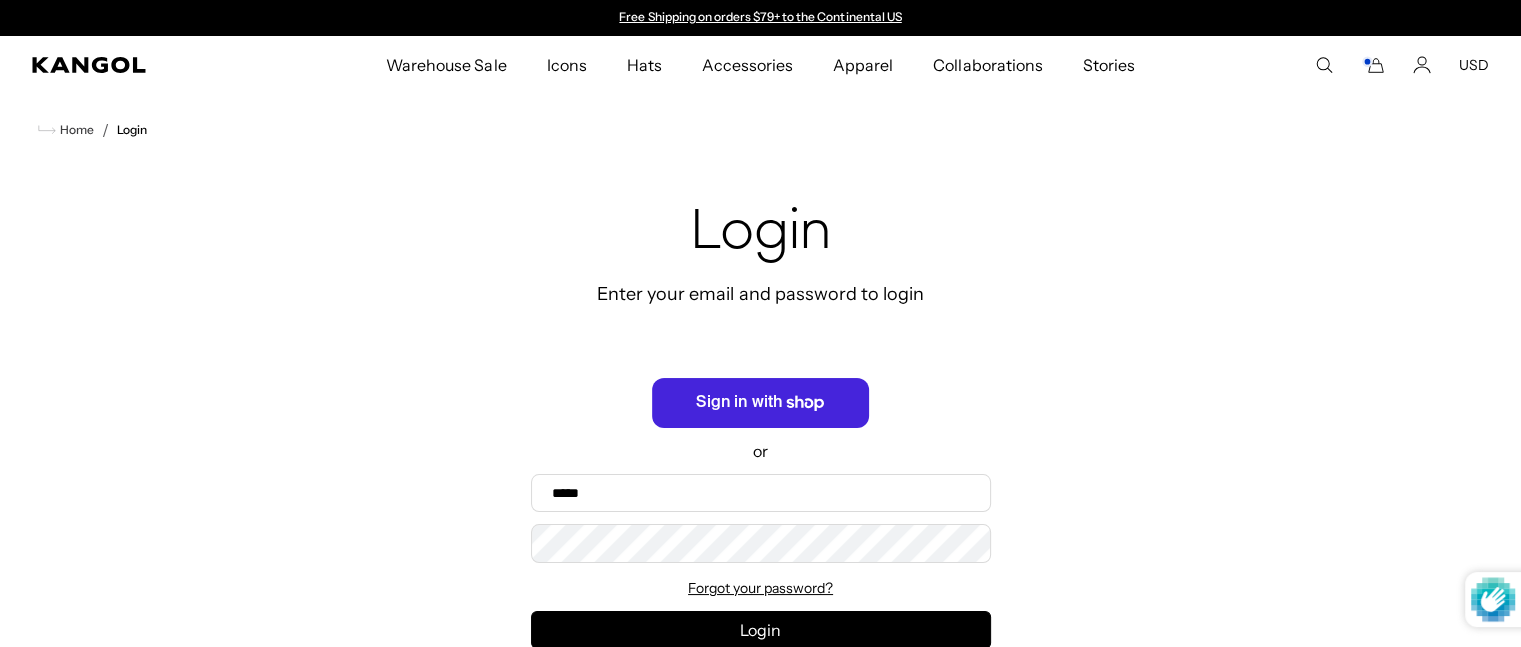scroll, scrollTop: 0, scrollLeft: 0, axis: both 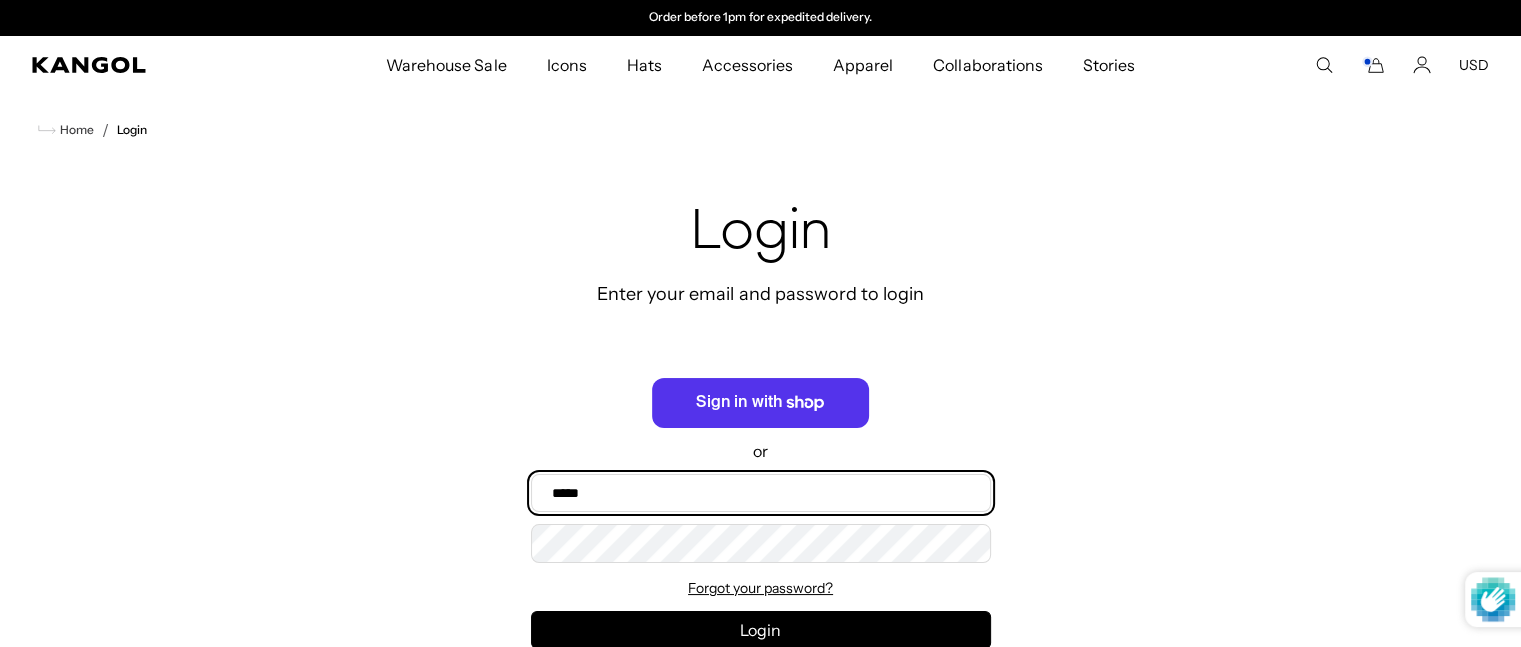 click on "Email" at bounding box center [761, 493] 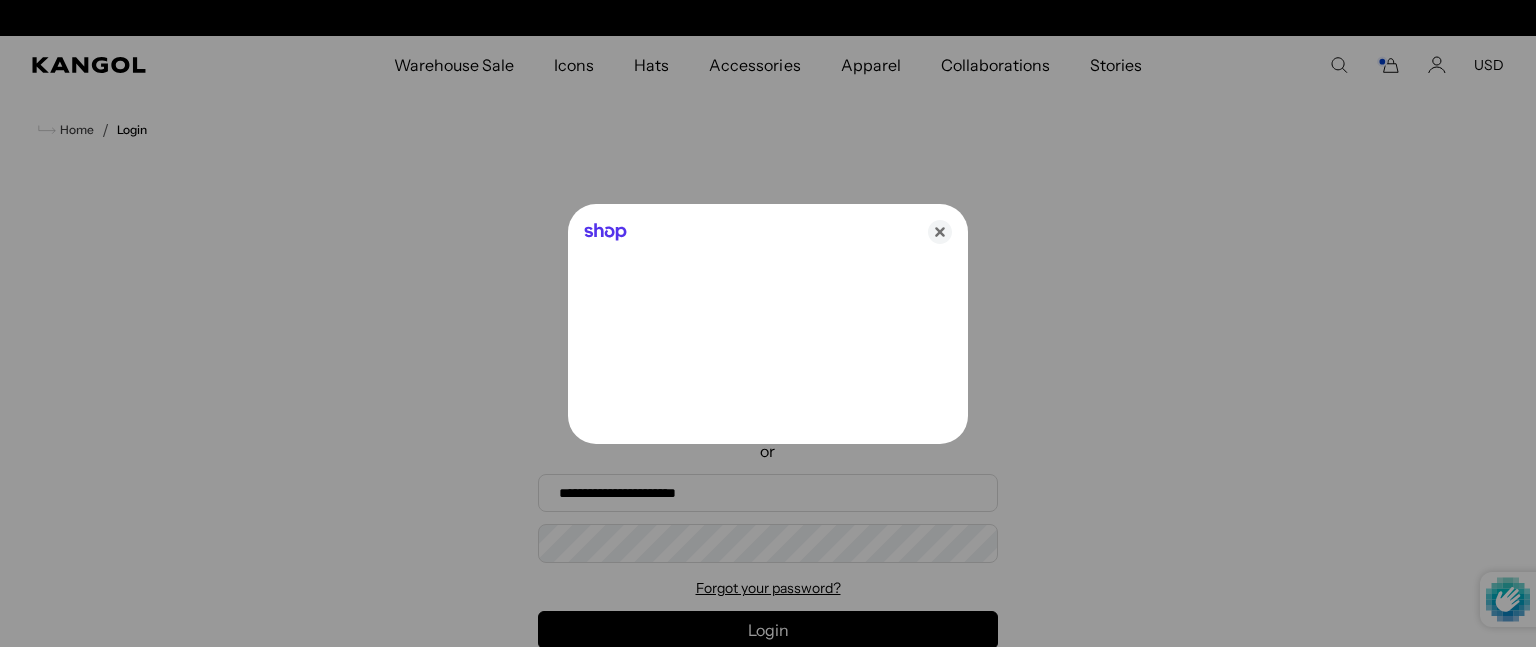 scroll, scrollTop: 0, scrollLeft: 0, axis: both 